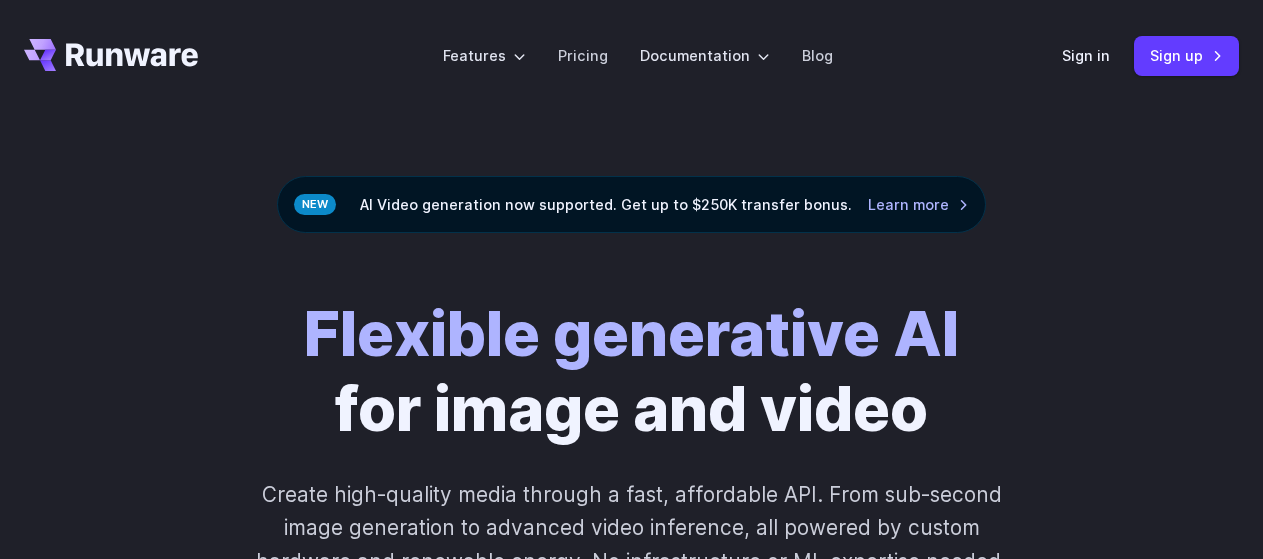 scroll, scrollTop: 0, scrollLeft: 0, axis: both 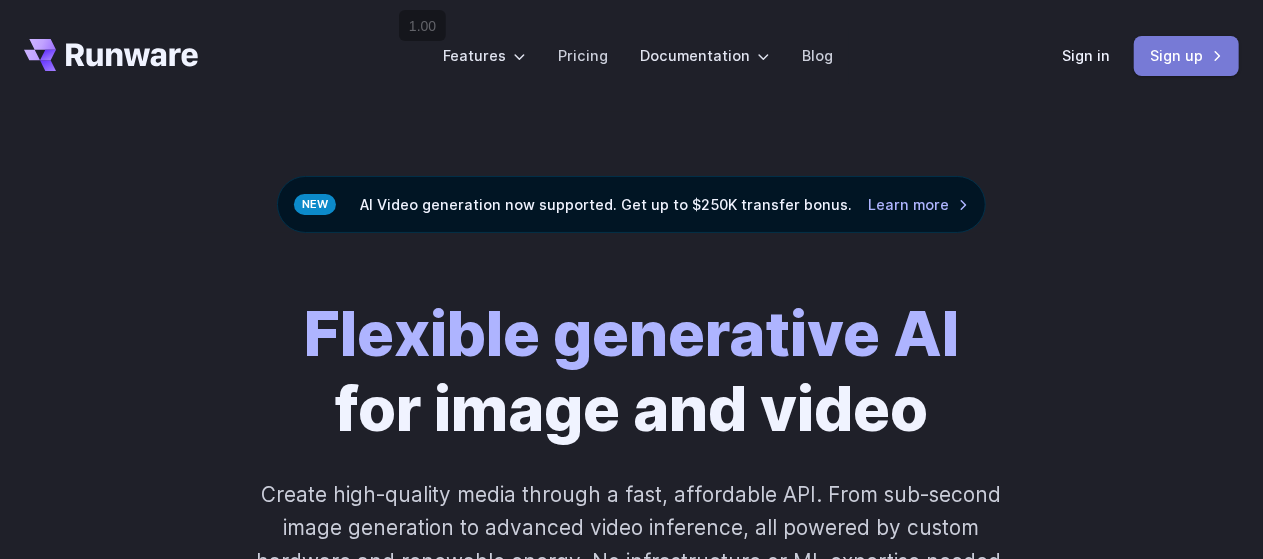 click on "Sign up" at bounding box center [1186, 55] 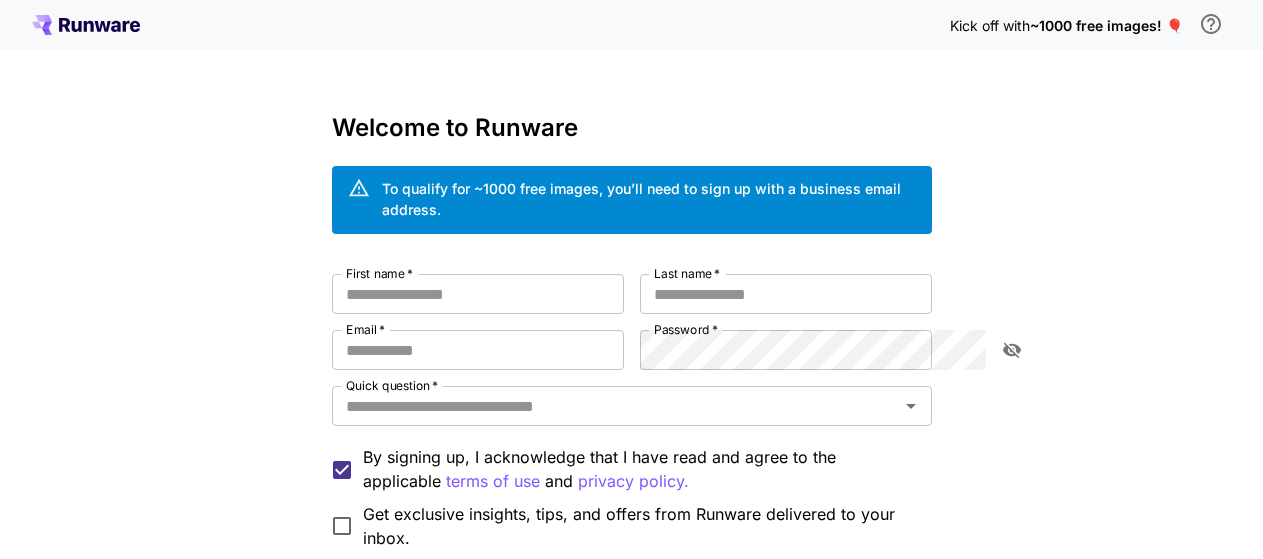 scroll, scrollTop: 0, scrollLeft: 0, axis: both 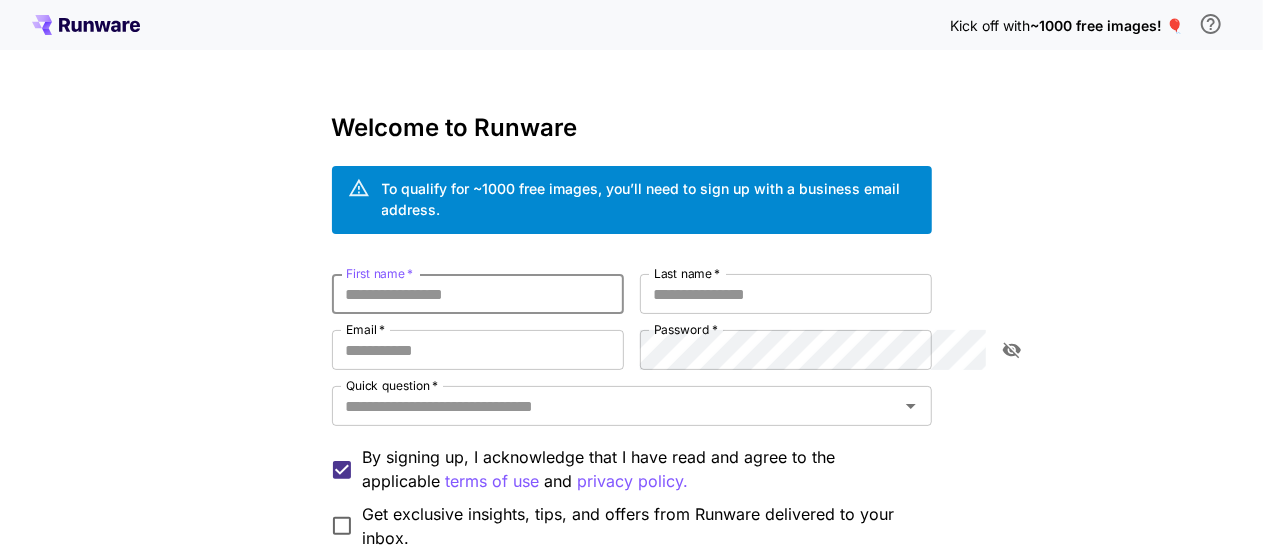 click on "First name   *" at bounding box center [478, 294] 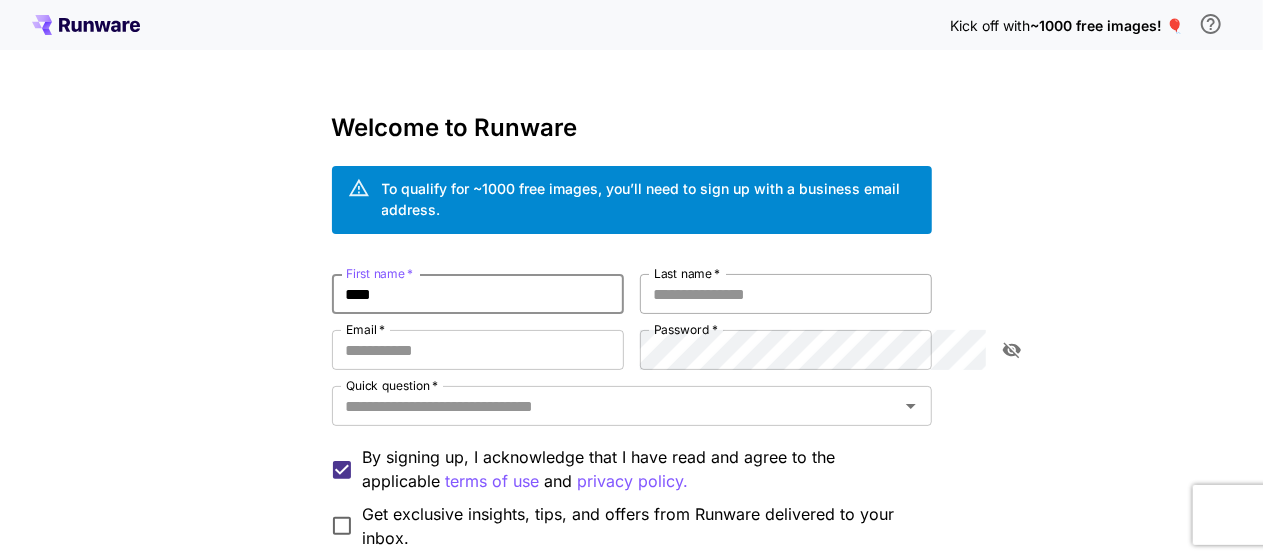 type on "****" 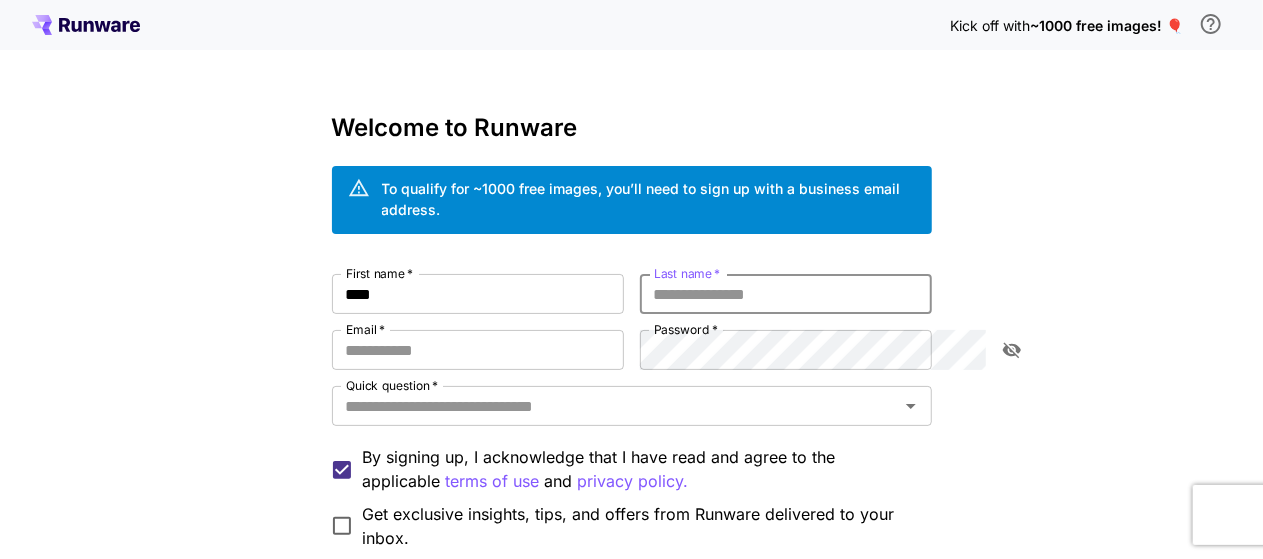 click on "Last name   *" at bounding box center [786, 294] 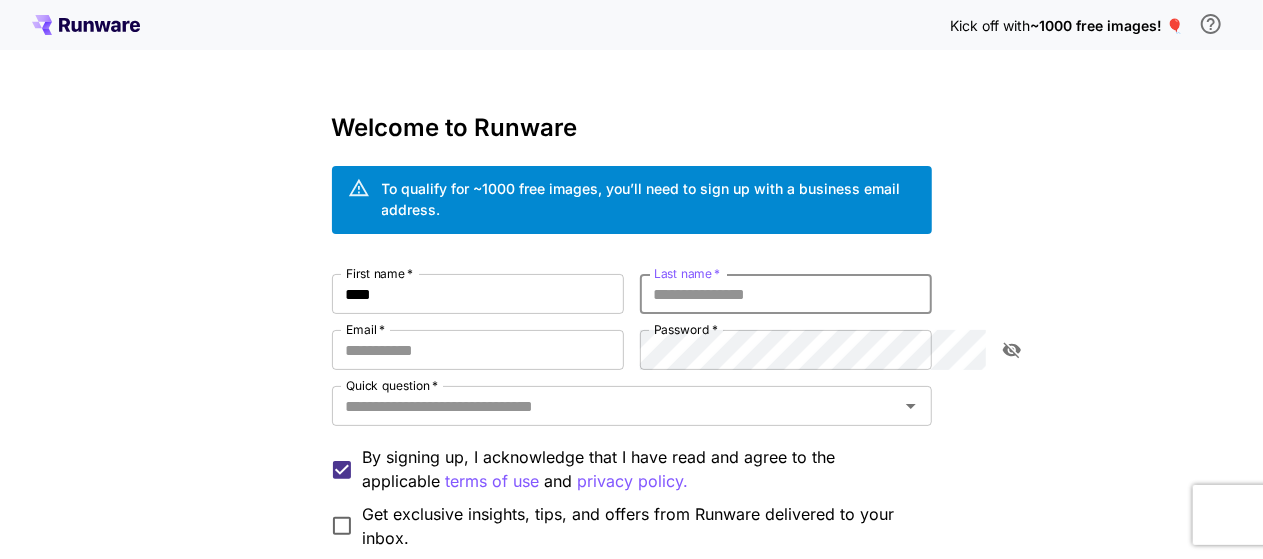 type on "*" 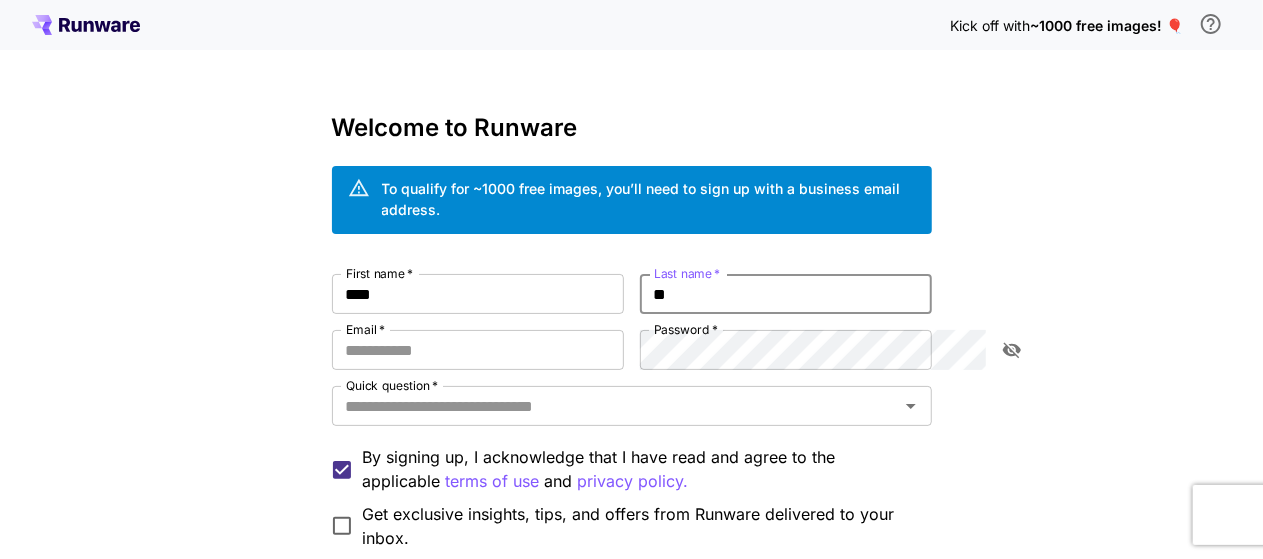 type on "*" 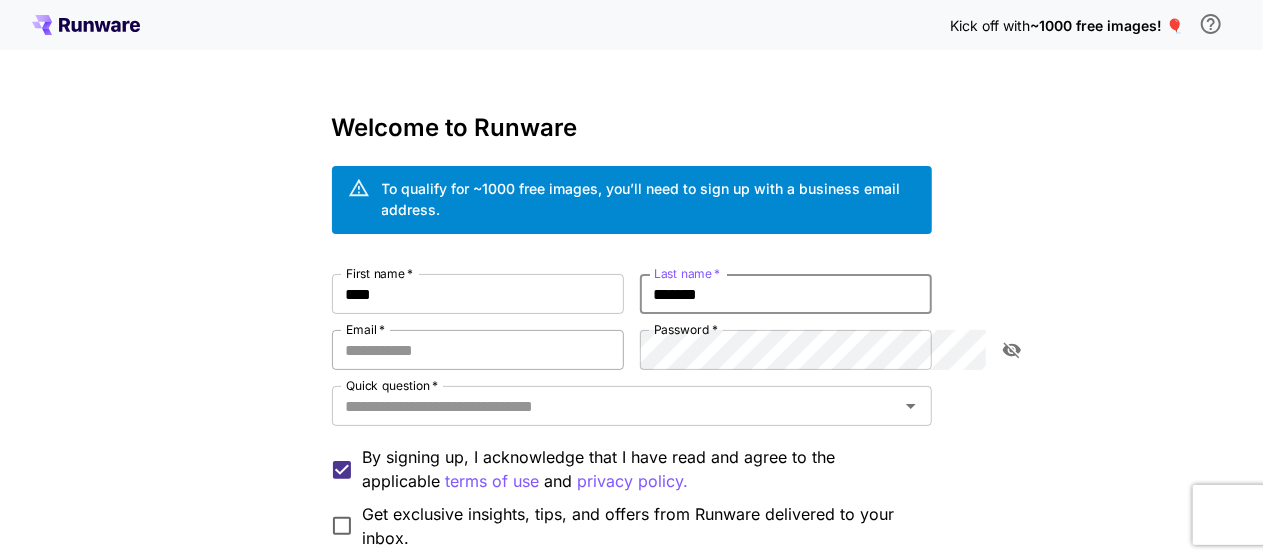 type on "*******" 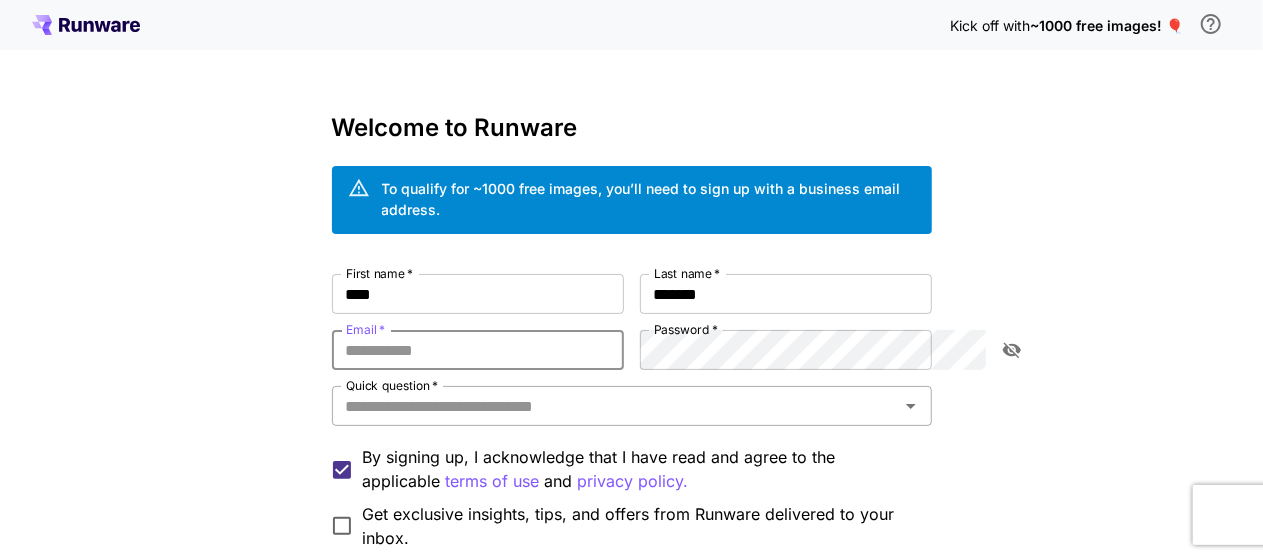 type on "**********" 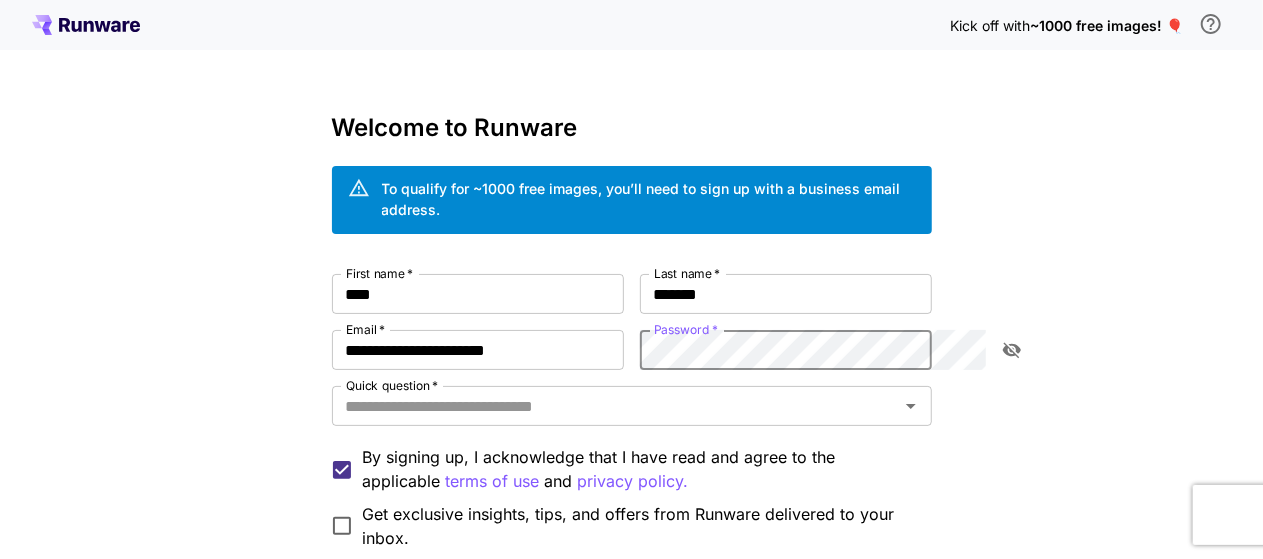 click 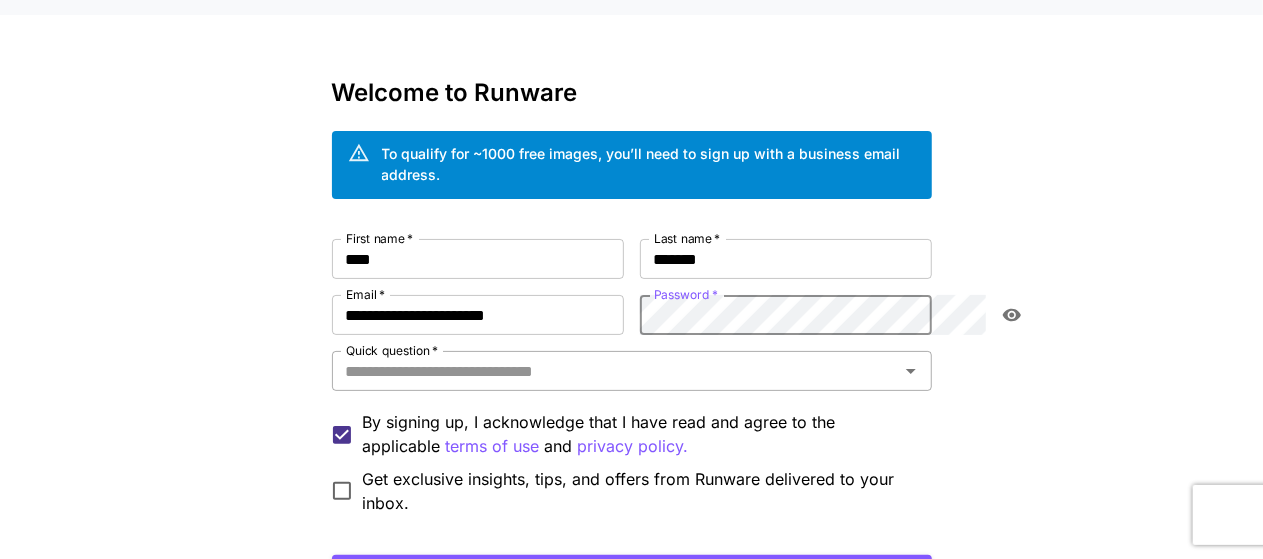scroll, scrollTop: 51, scrollLeft: 0, axis: vertical 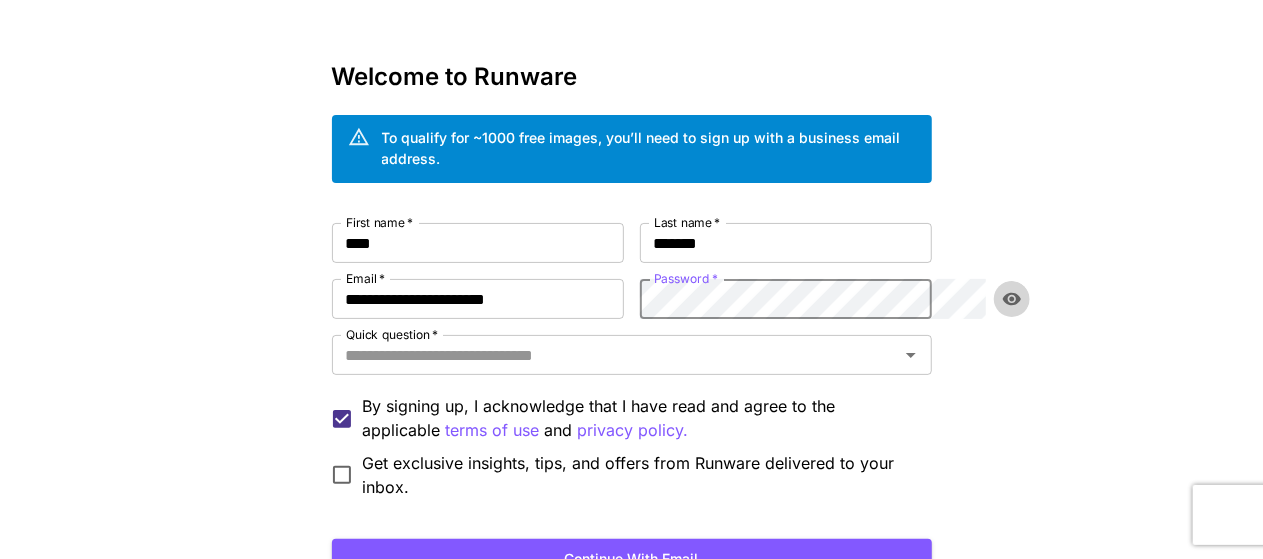 click 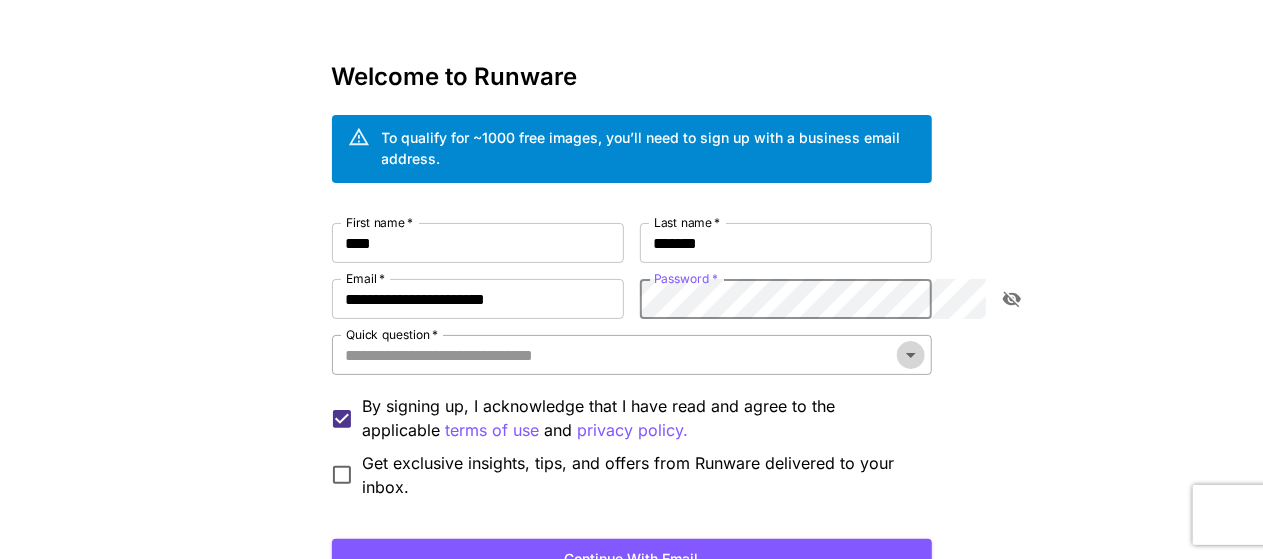 click 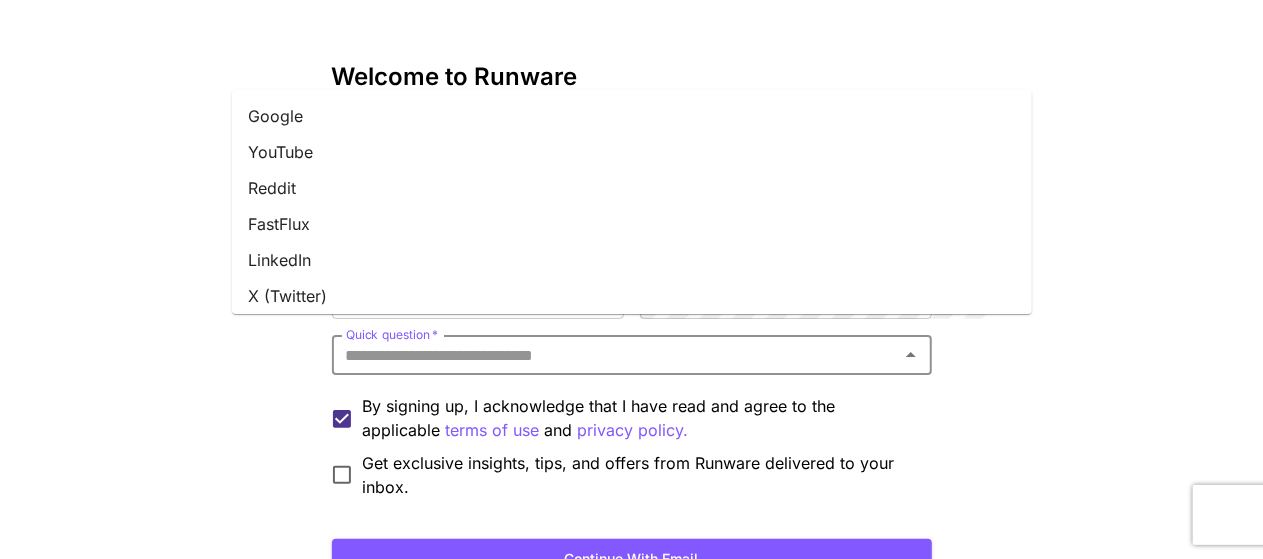 click on "YouTube" at bounding box center [632, 152] 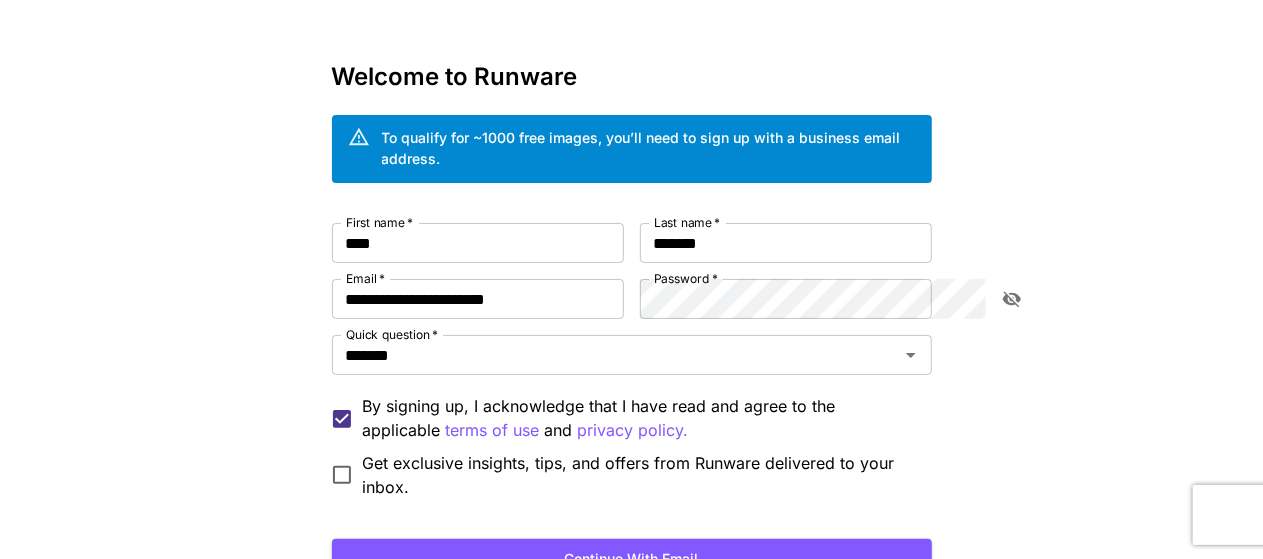 scroll, scrollTop: 176, scrollLeft: 0, axis: vertical 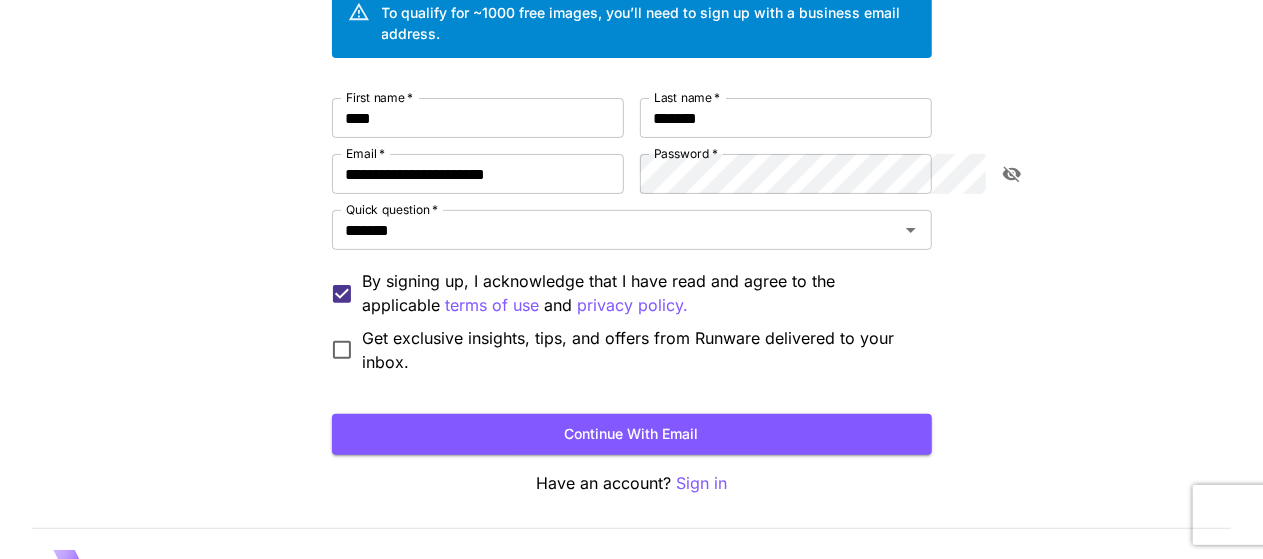 click on "Continue with email" at bounding box center [632, 434] 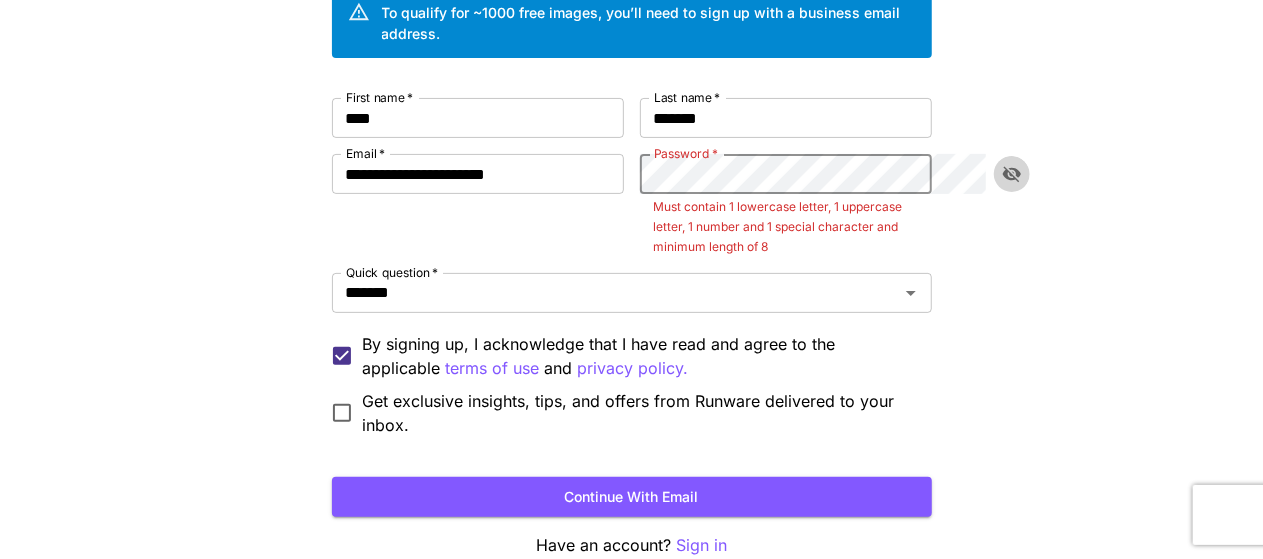 click 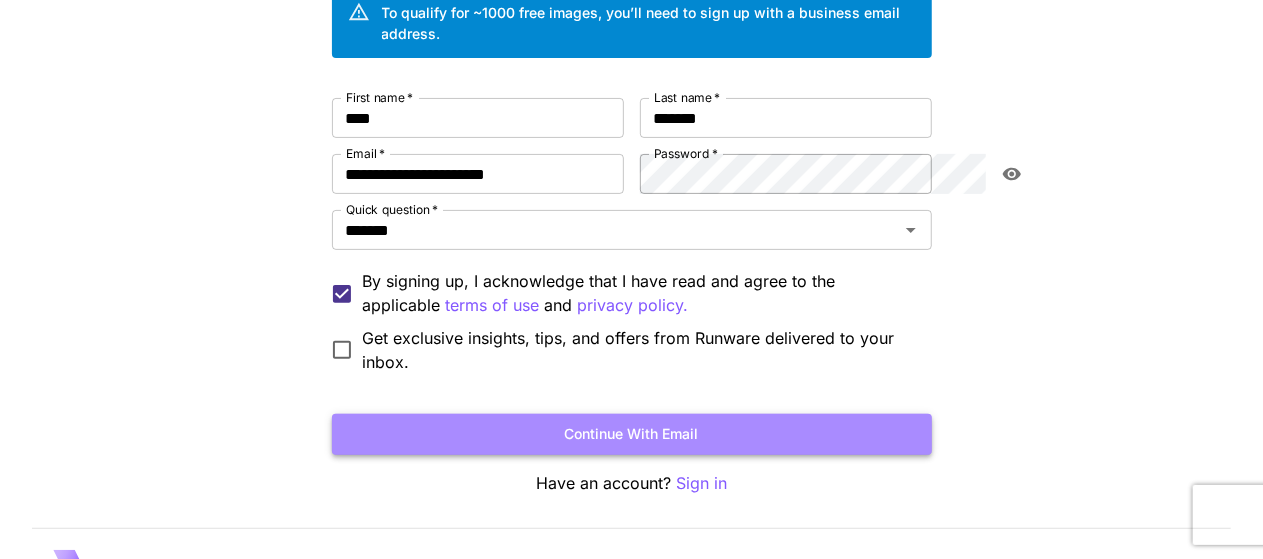 click on "Continue with email" at bounding box center [632, 434] 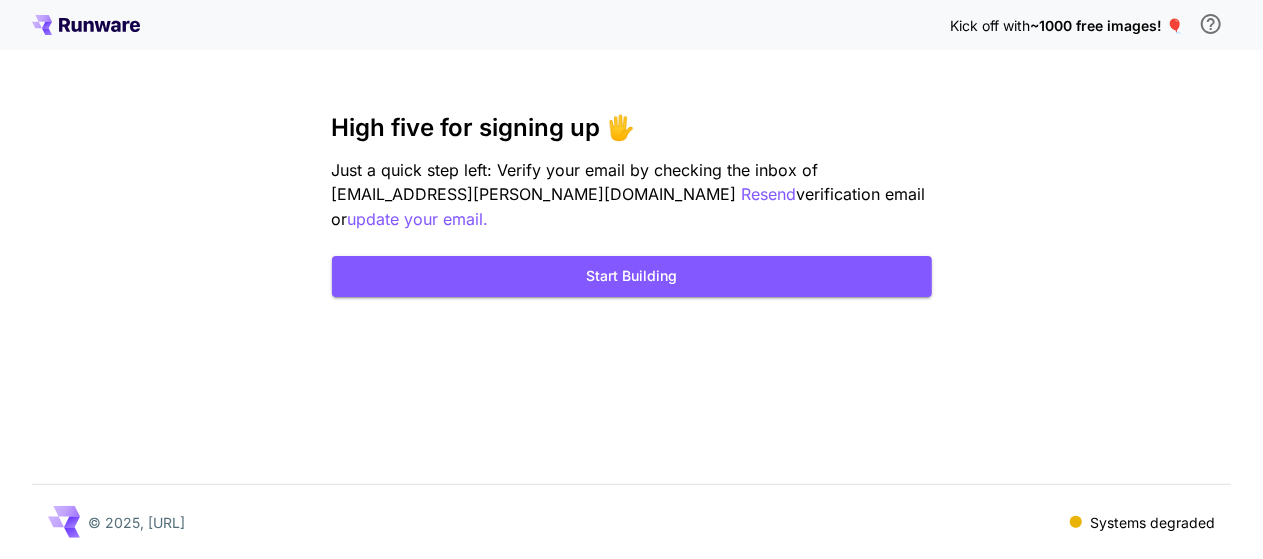 scroll, scrollTop: 0, scrollLeft: 0, axis: both 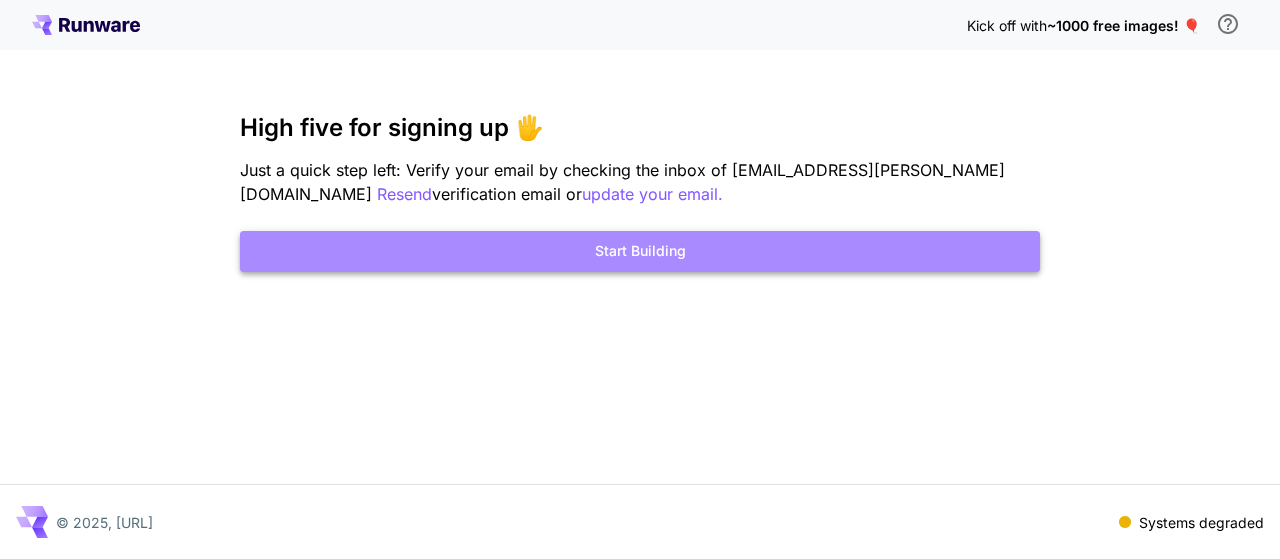 click on "Start Building" at bounding box center (640, 251) 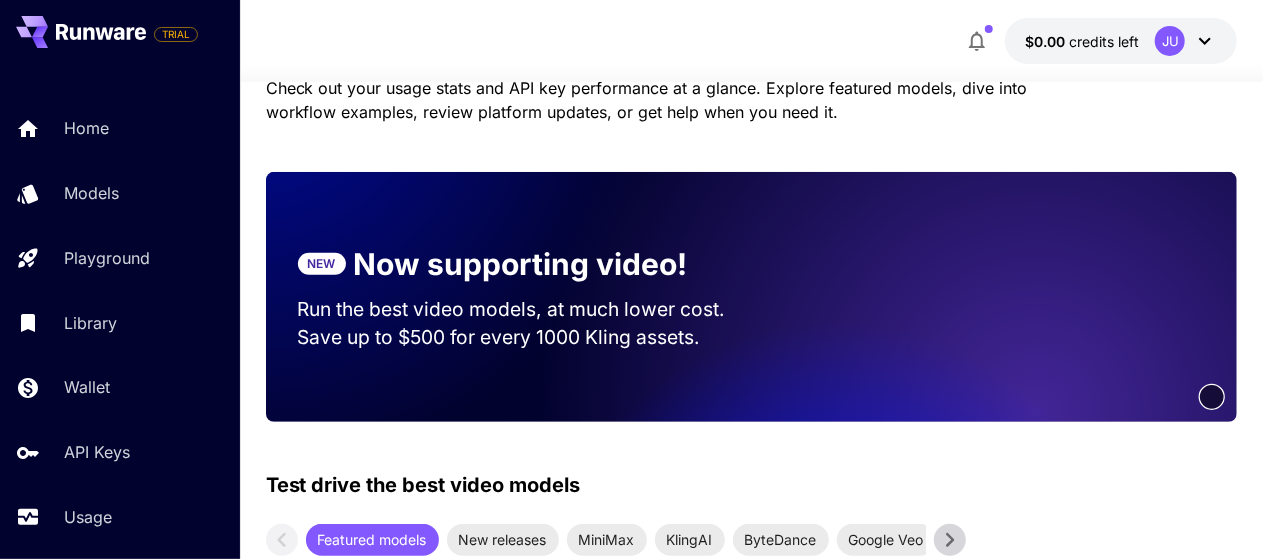 scroll, scrollTop: 0, scrollLeft: 0, axis: both 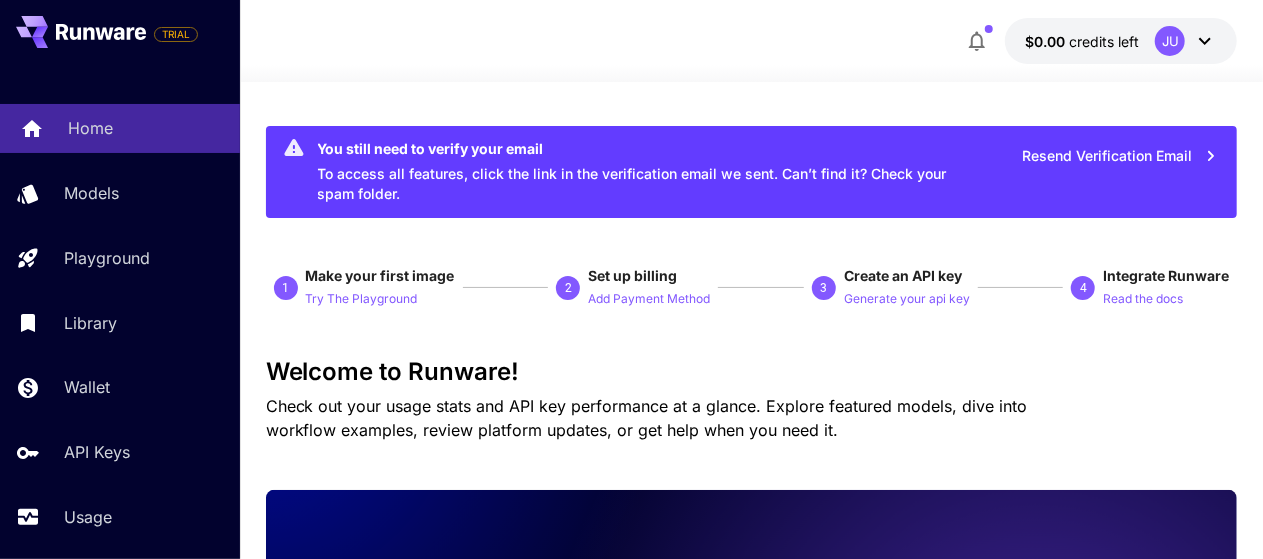 click on "Home" at bounding box center [90, 128] 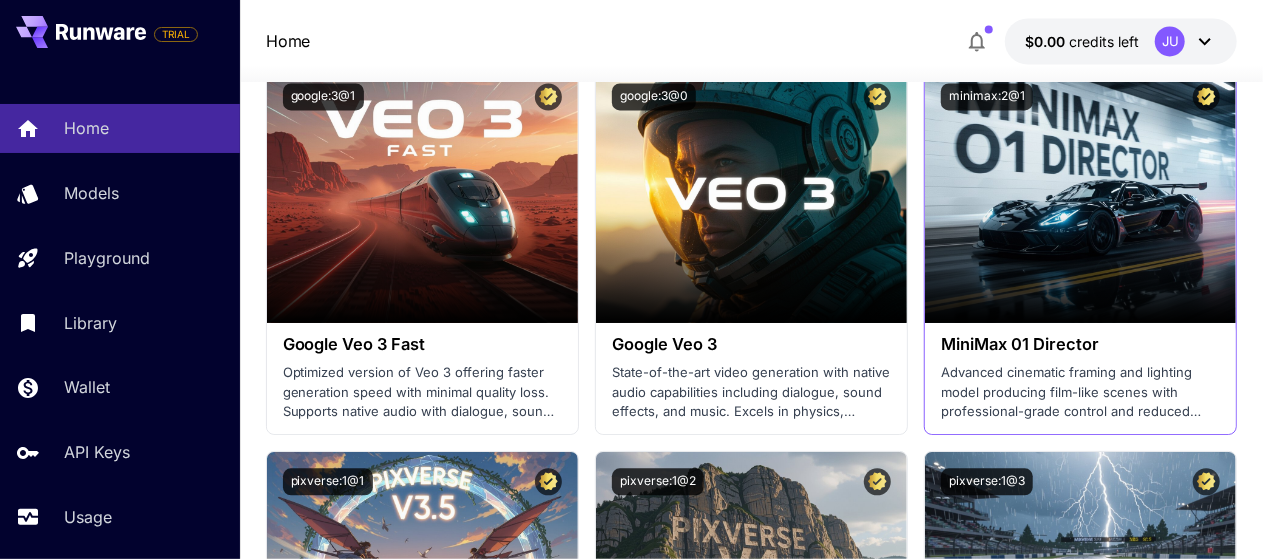 scroll, scrollTop: 1990, scrollLeft: 0, axis: vertical 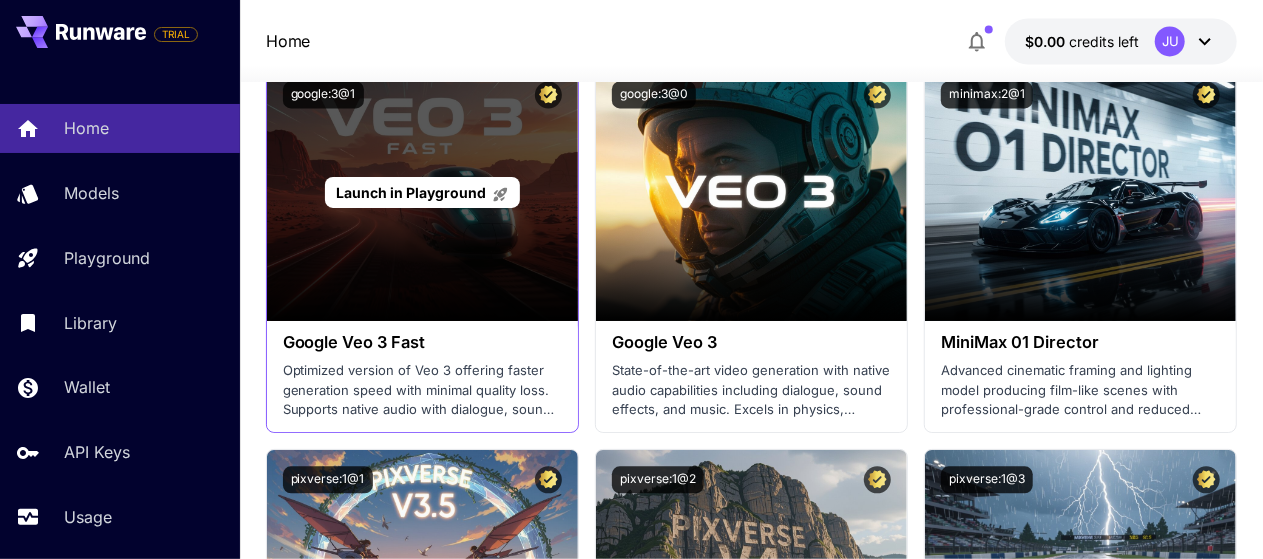 click on "Launch in Playground" at bounding box center (411, 192) 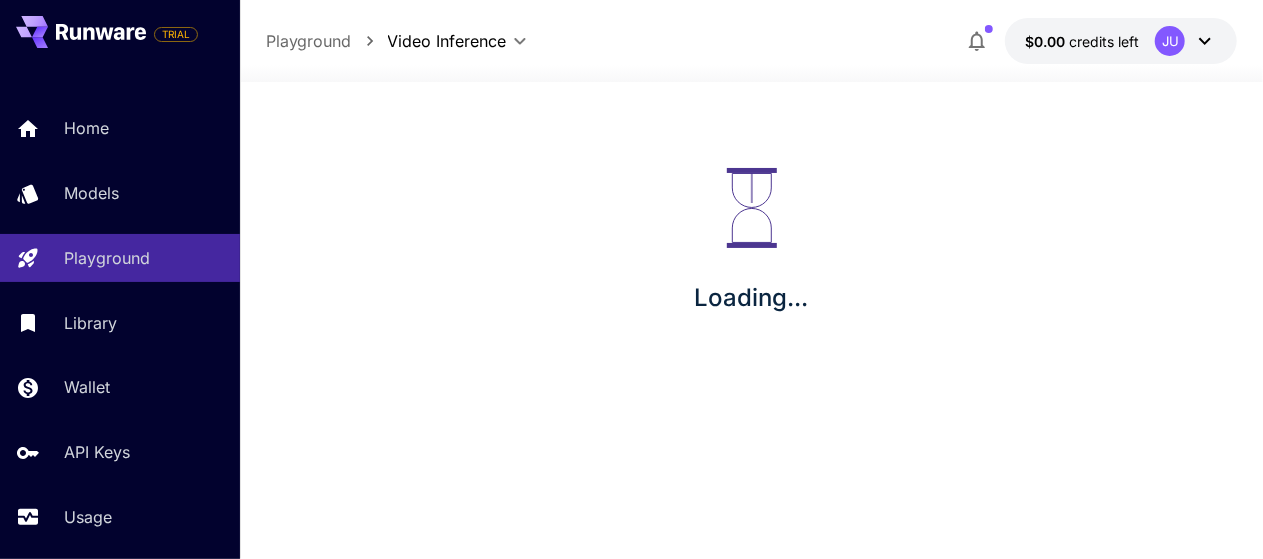 scroll, scrollTop: 0, scrollLeft: 0, axis: both 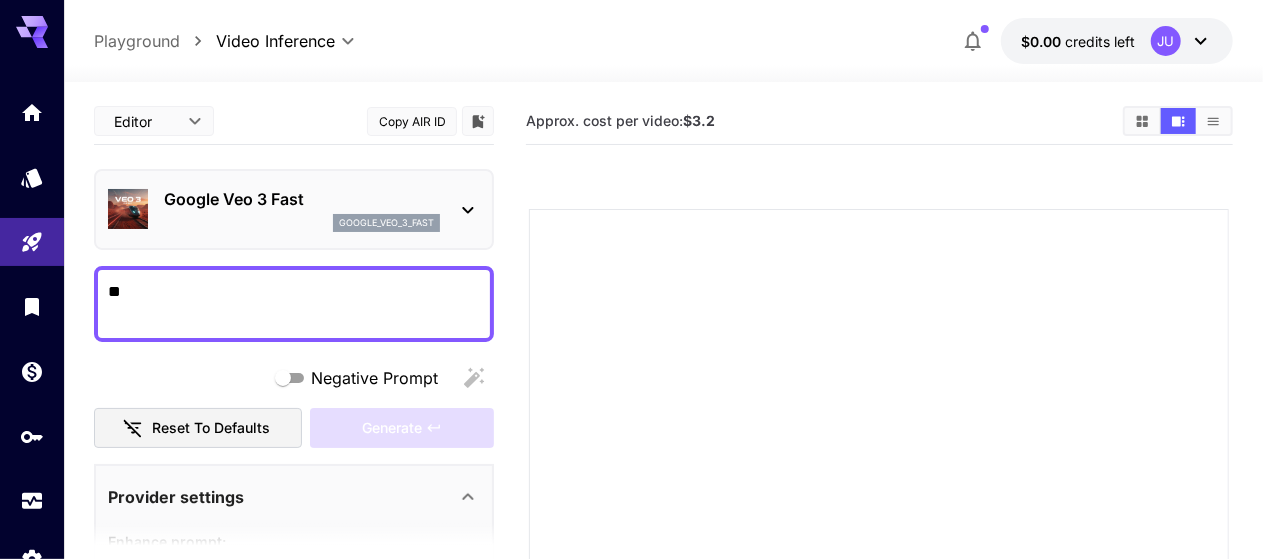 type on "*" 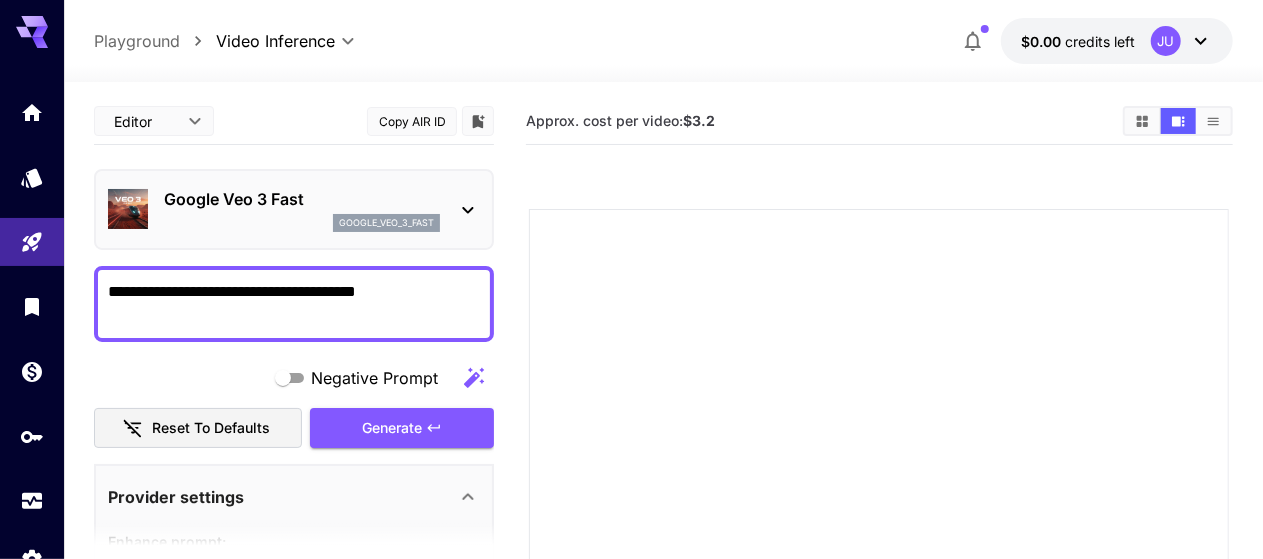 click on "**********" at bounding box center [294, 304] 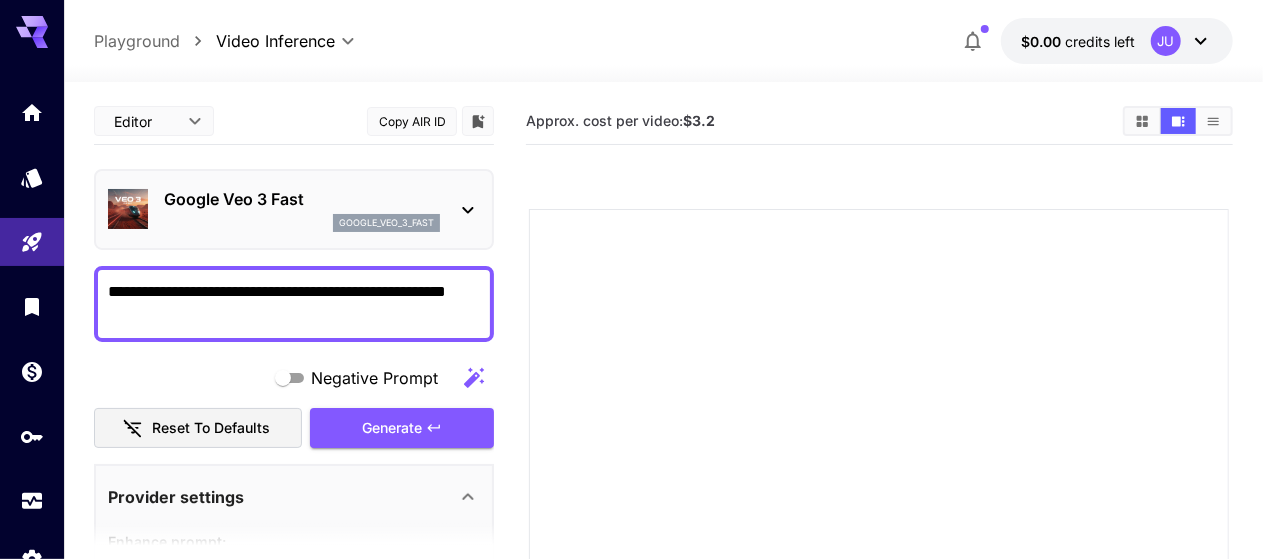 click on "**********" at bounding box center [294, 304] 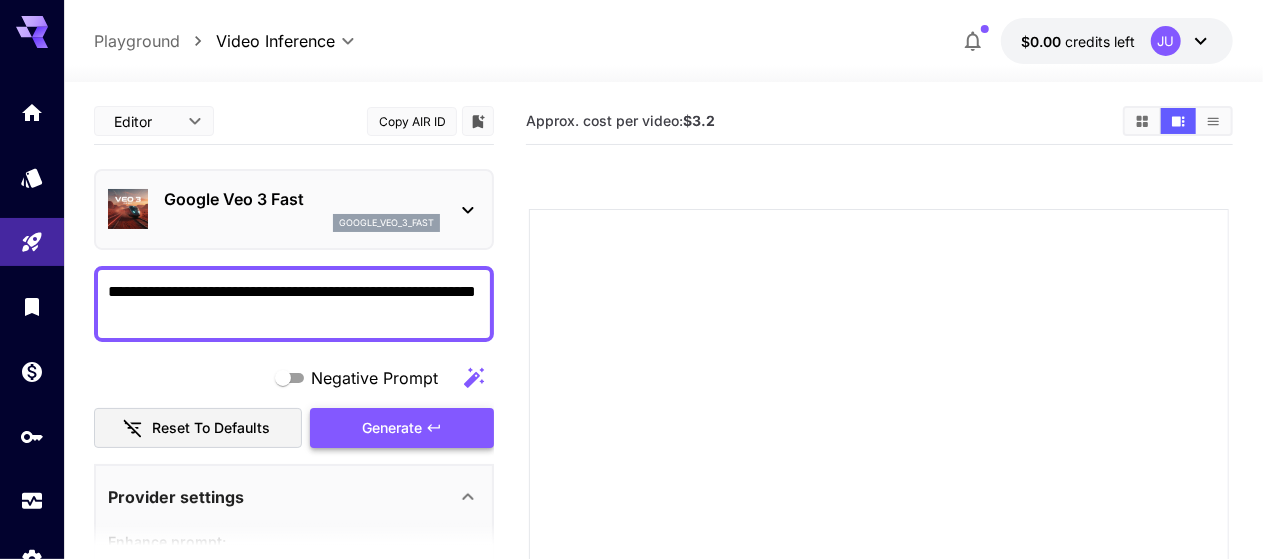 type on "**********" 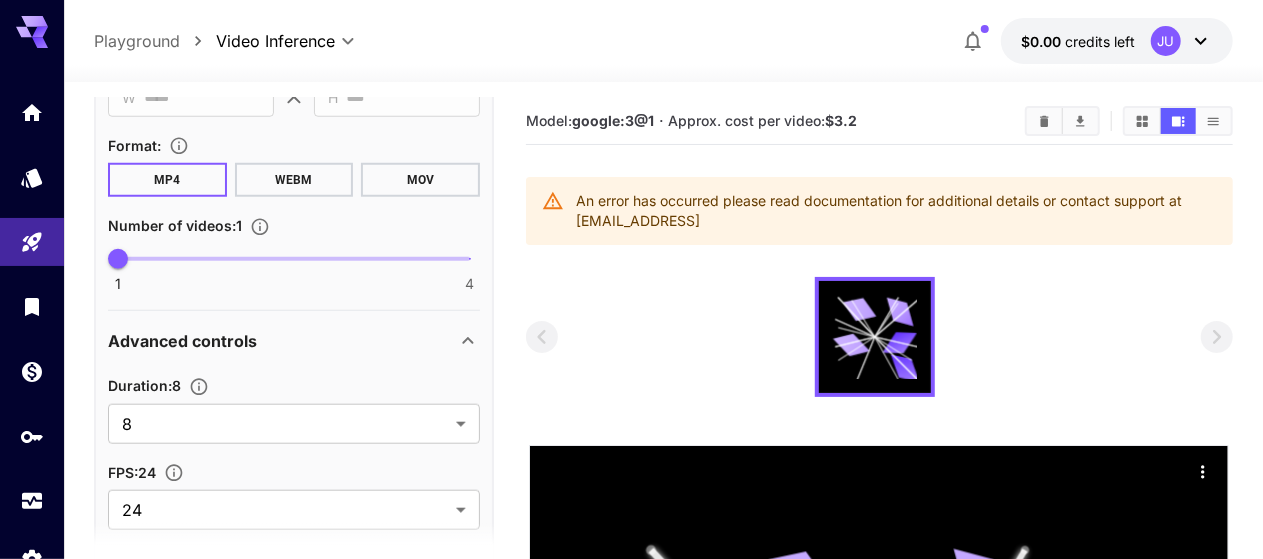 scroll, scrollTop: 1066, scrollLeft: 0, axis: vertical 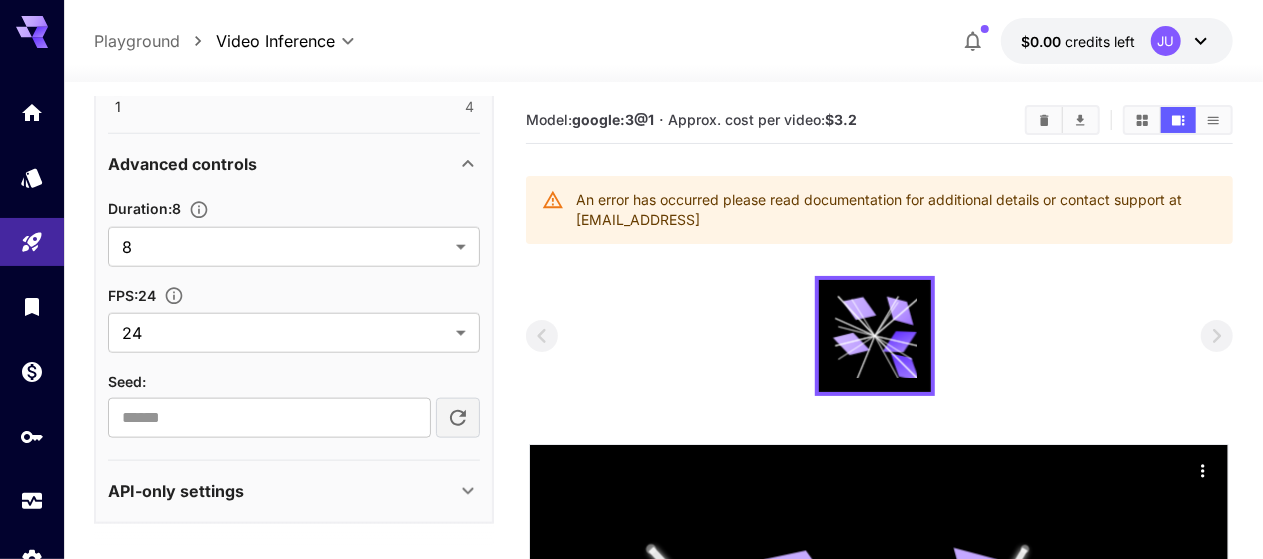 click 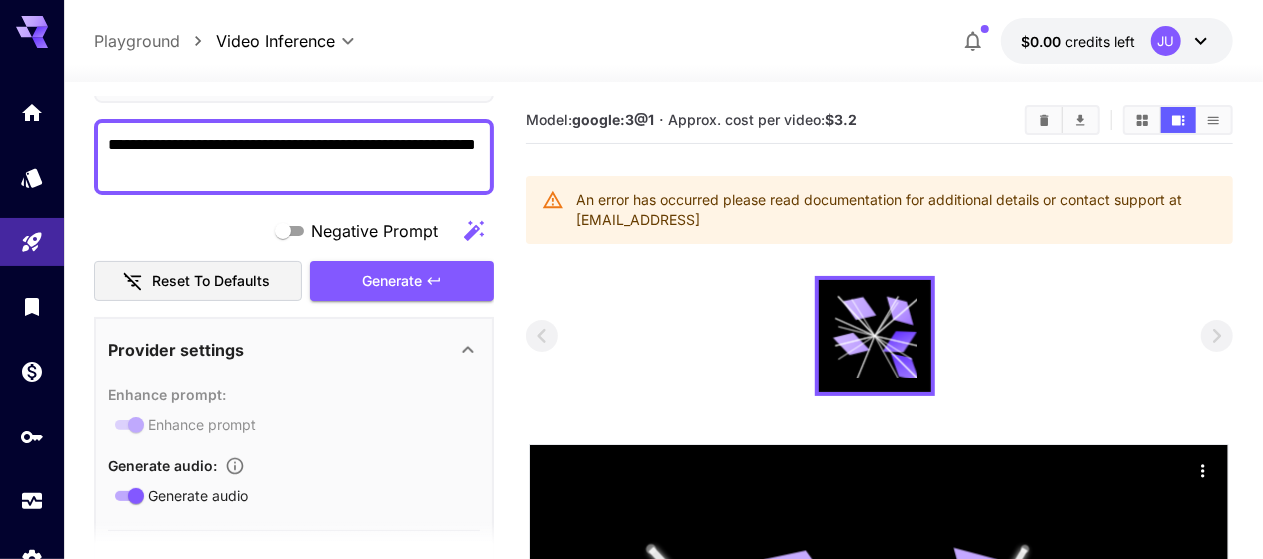 scroll, scrollTop: 144, scrollLeft: 0, axis: vertical 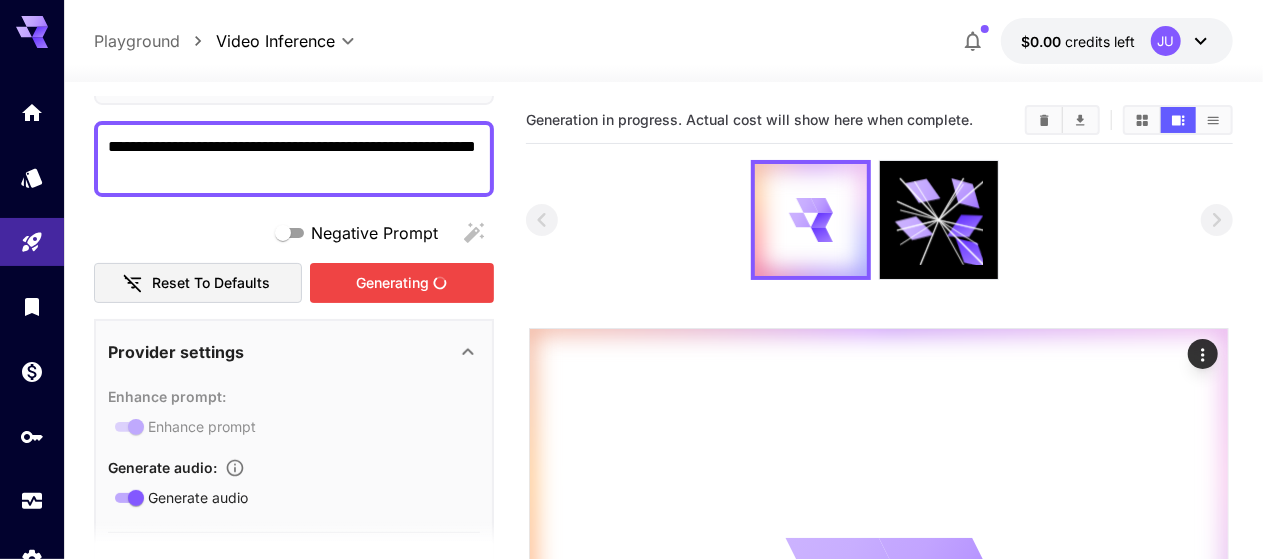 click on "Generating" at bounding box center [402, 283] 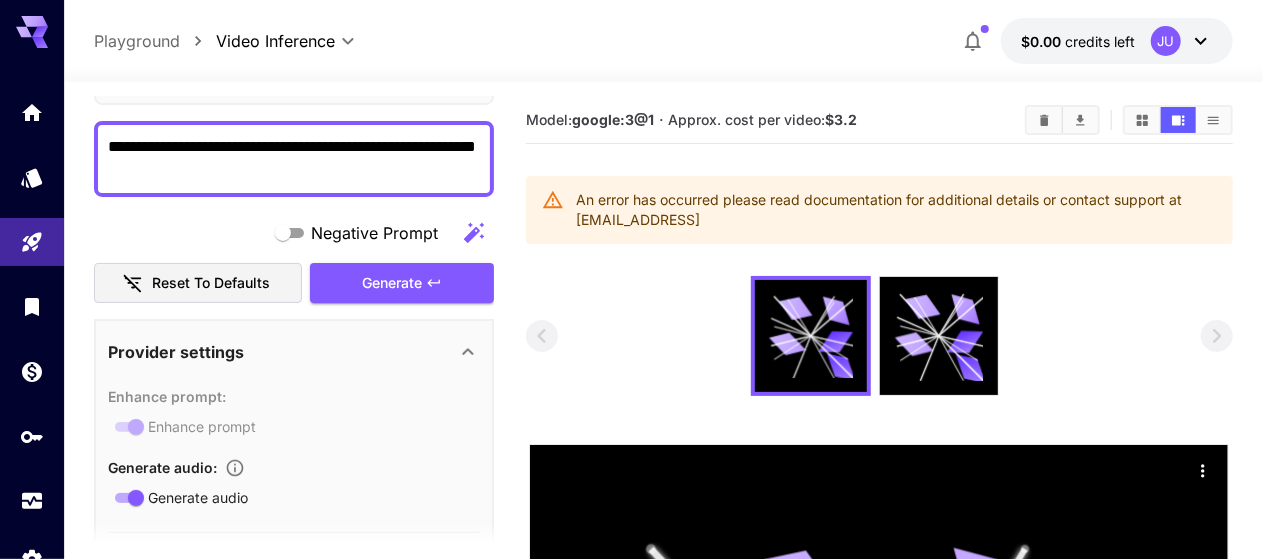 scroll, scrollTop: 0, scrollLeft: 0, axis: both 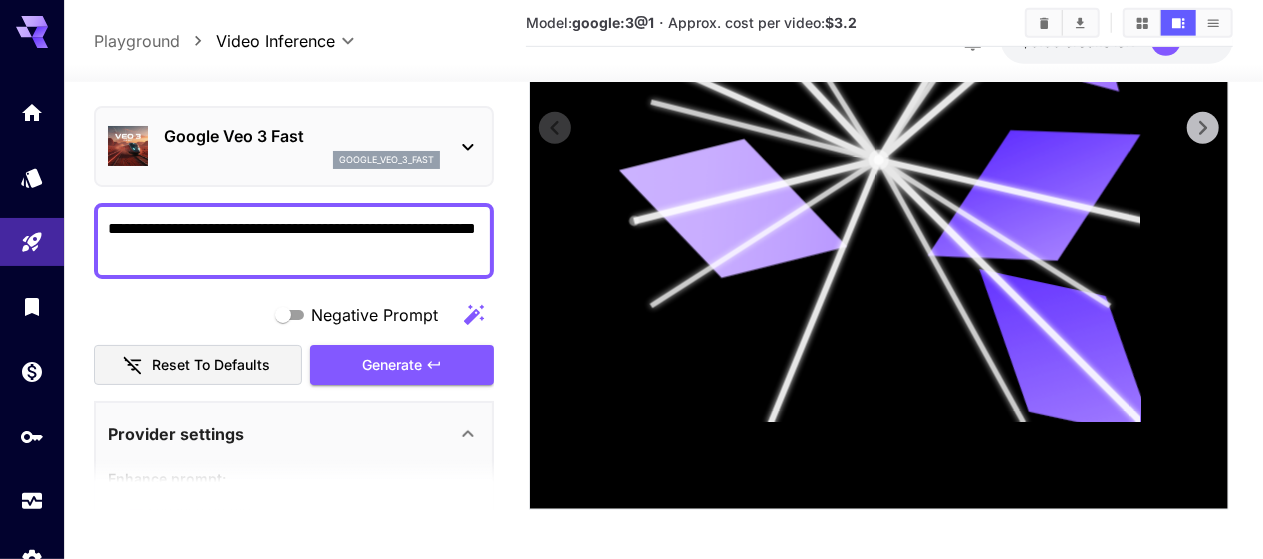 click 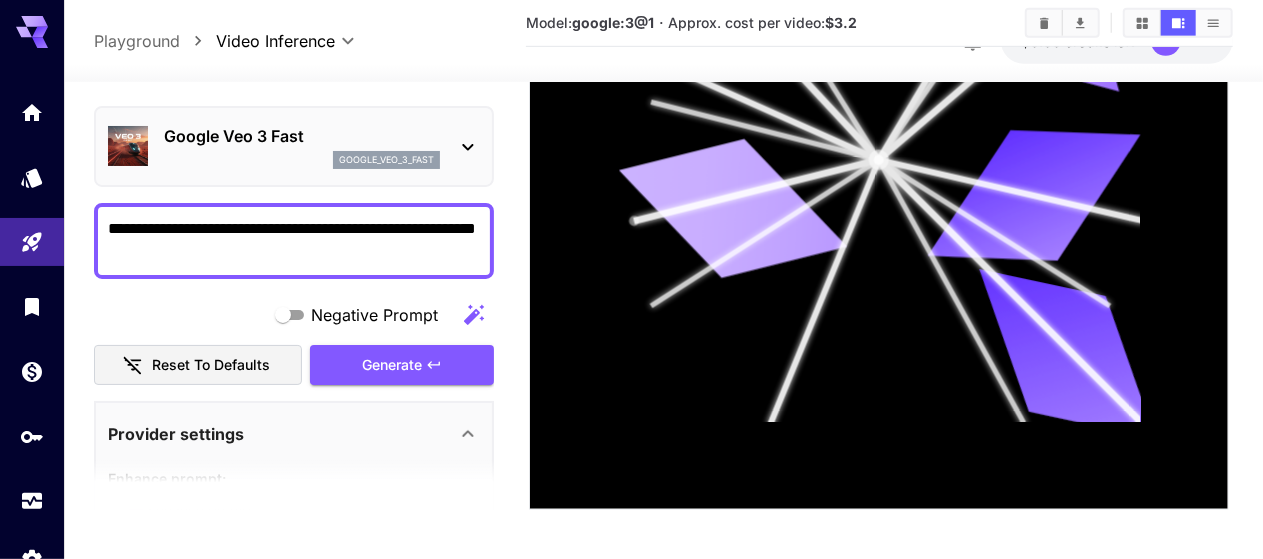 click 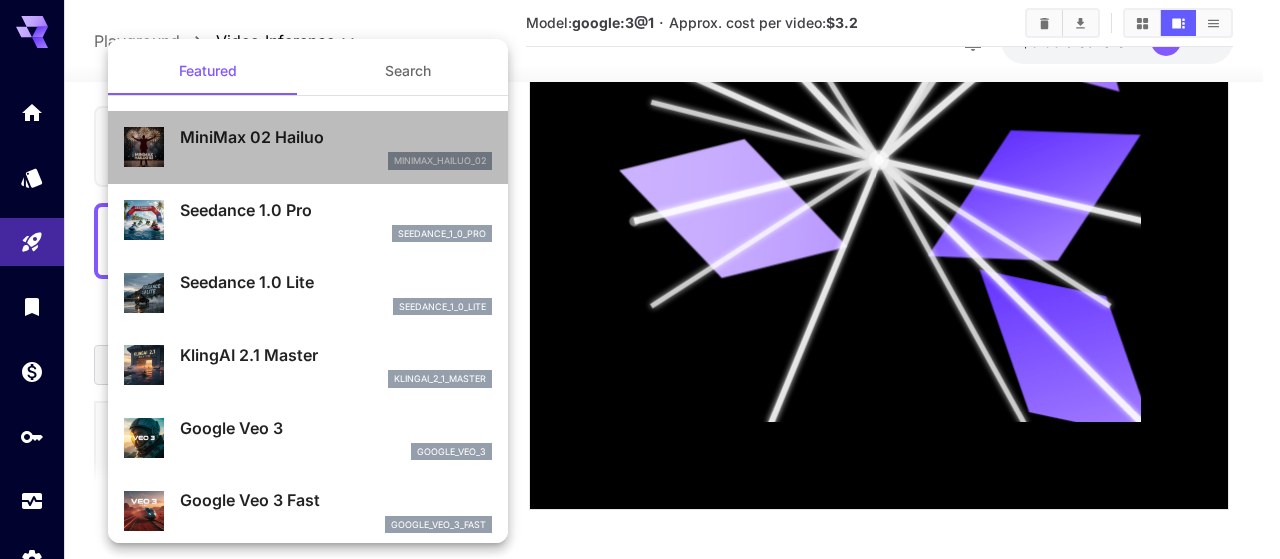 click on "minimax_hailuo_02" at bounding box center (336, 161) 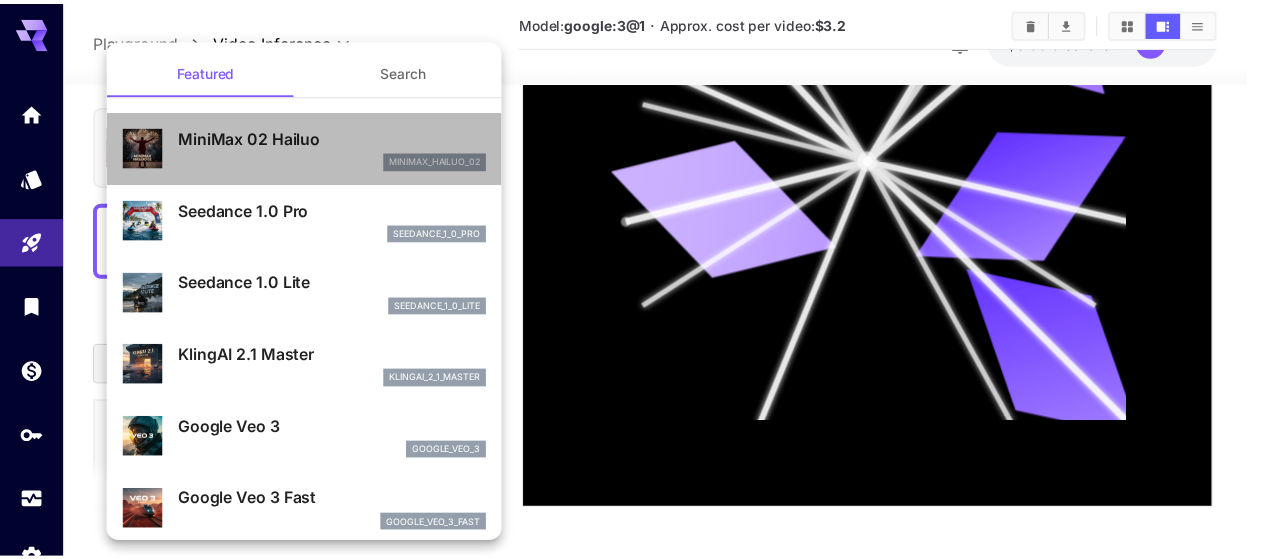 scroll, scrollTop: 529, scrollLeft: 0, axis: vertical 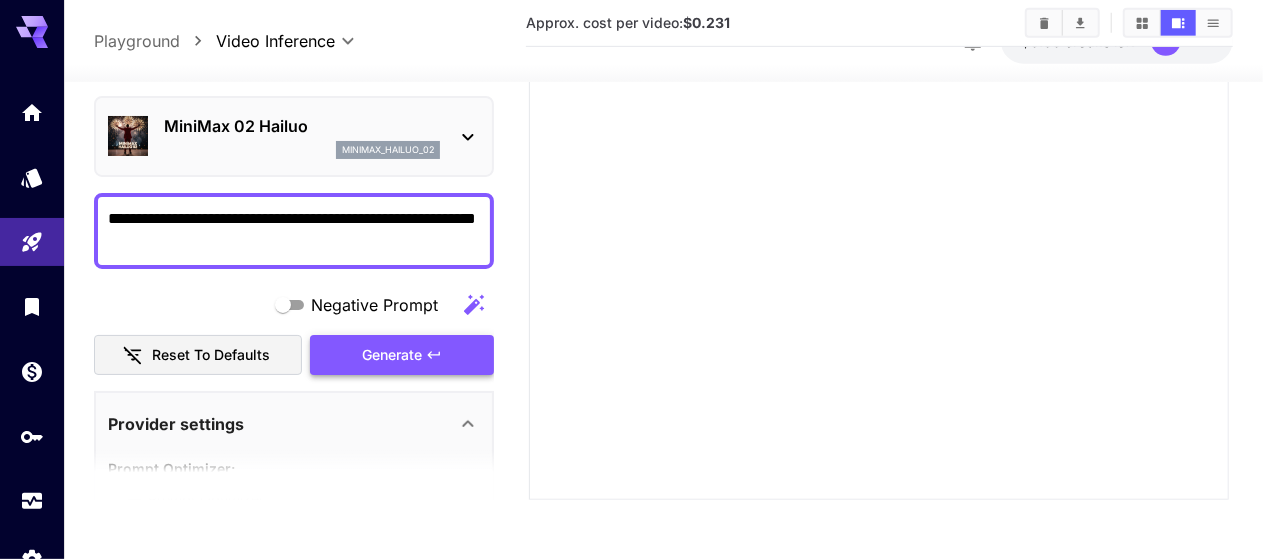 click on "Generate" at bounding box center [402, 355] 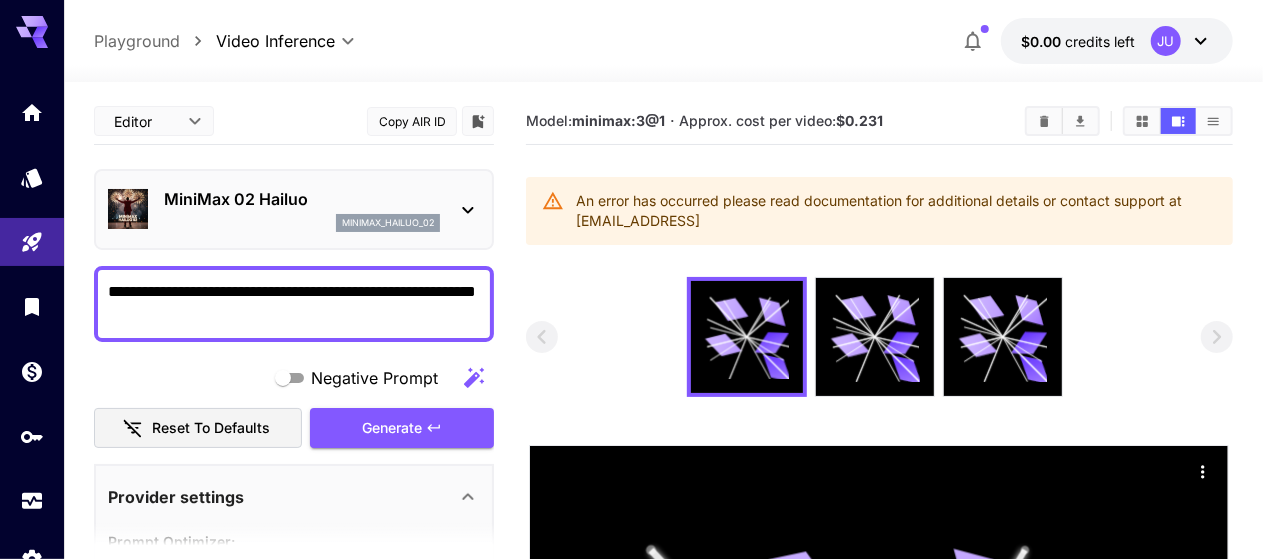 scroll, scrollTop: 3, scrollLeft: 0, axis: vertical 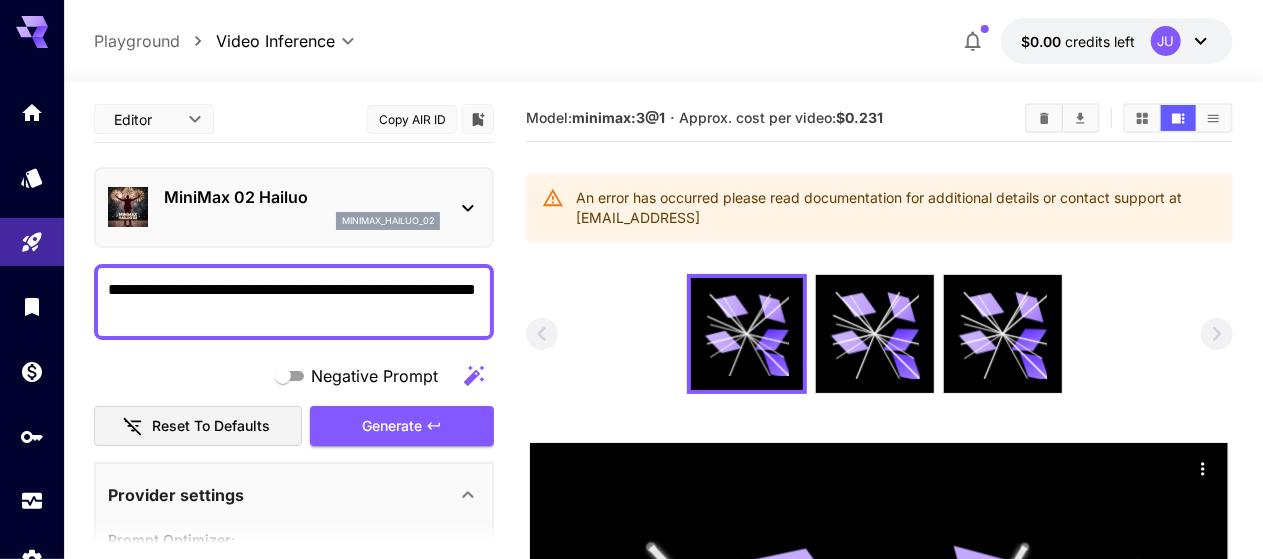 click on "**********" at bounding box center [294, 302] 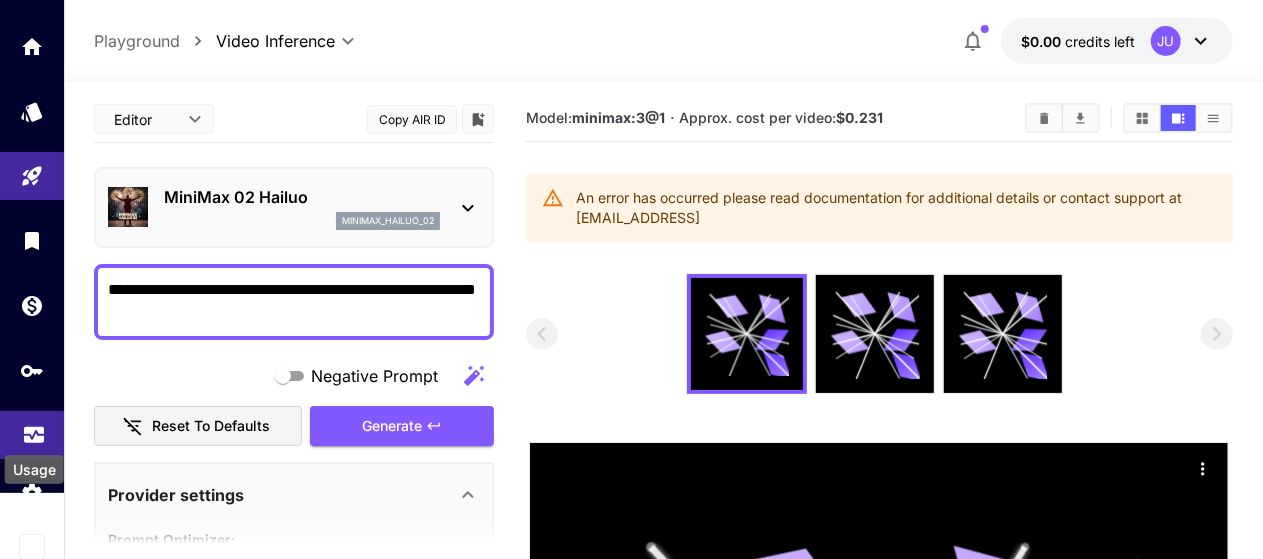 scroll, scrollTop: 69, scrollLeft: 0, axis: vertical 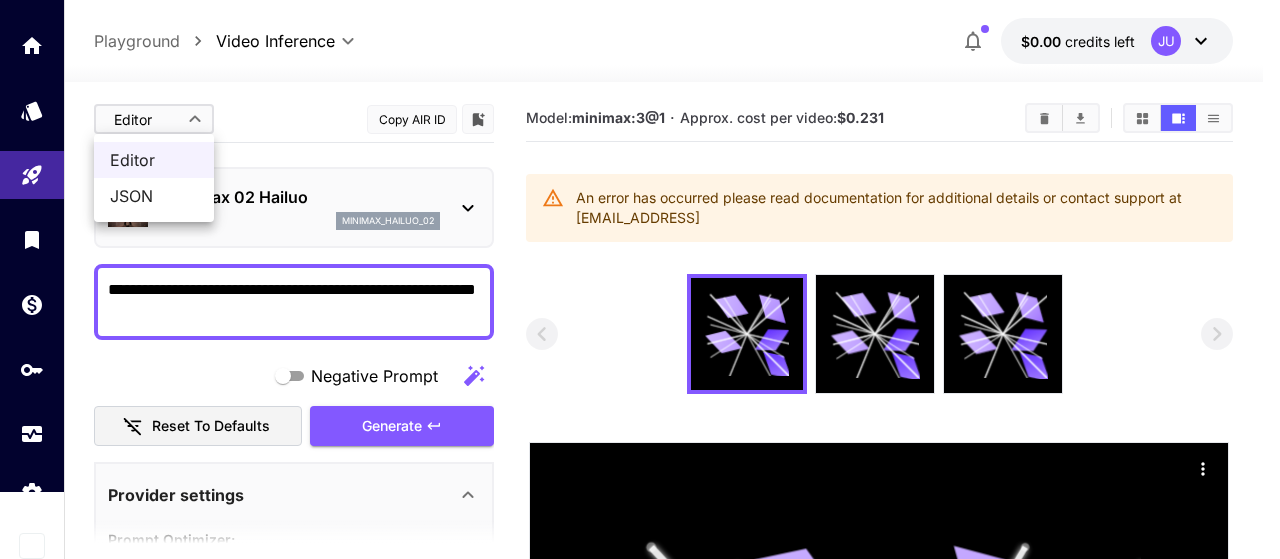 click on "**********" at bounding box center (640, 599) 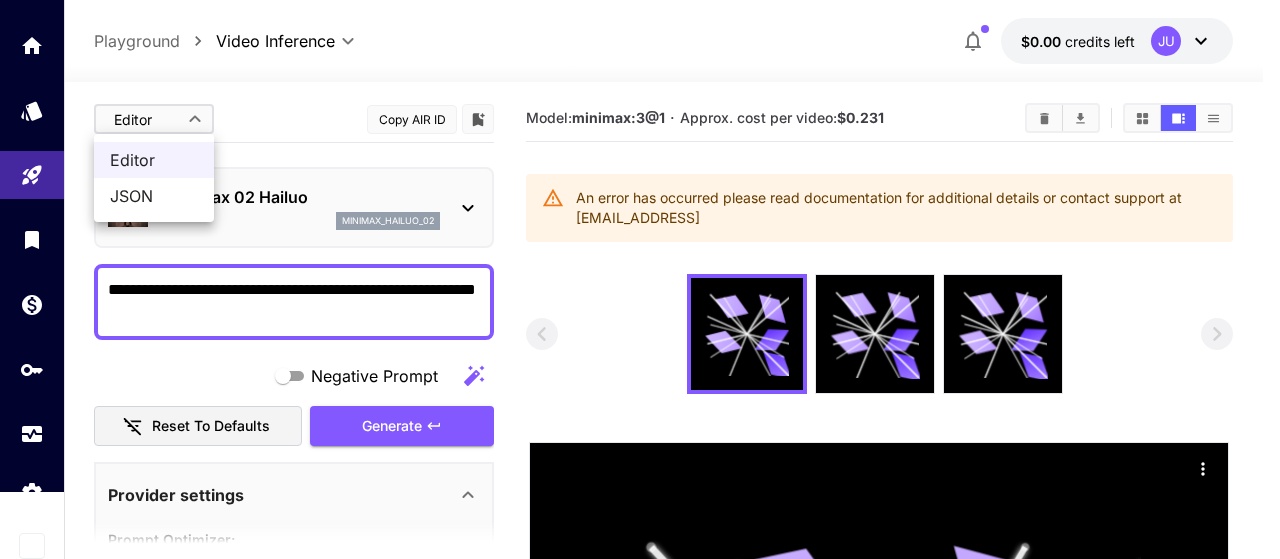 click at bounding box center [640, 279] 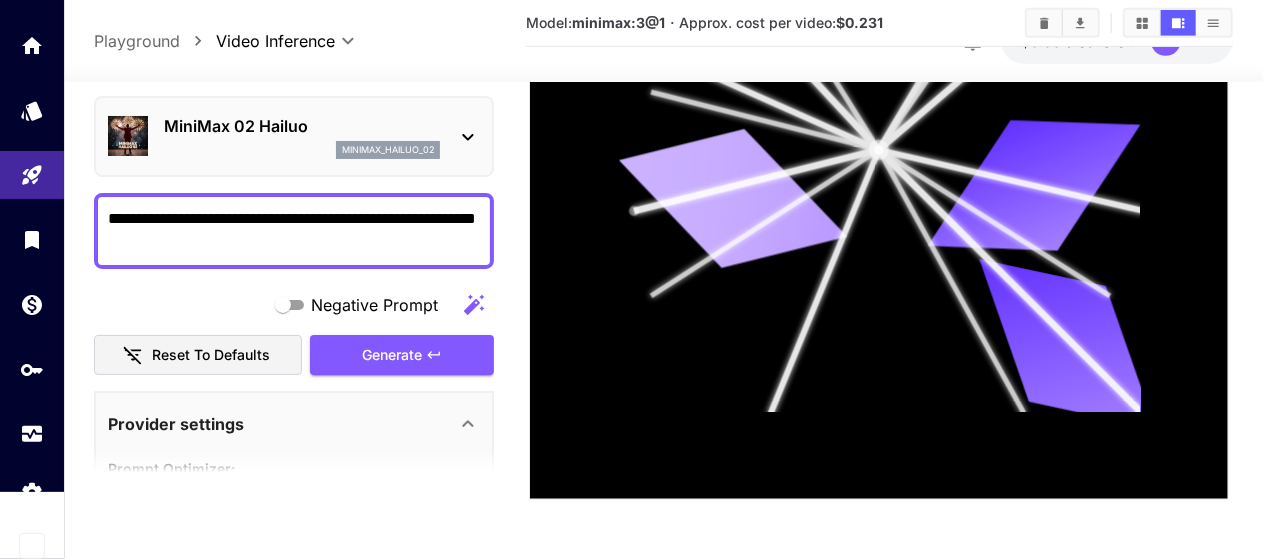 scroll, scrollTop: 639, scrollLeft: 0, axis: vertical 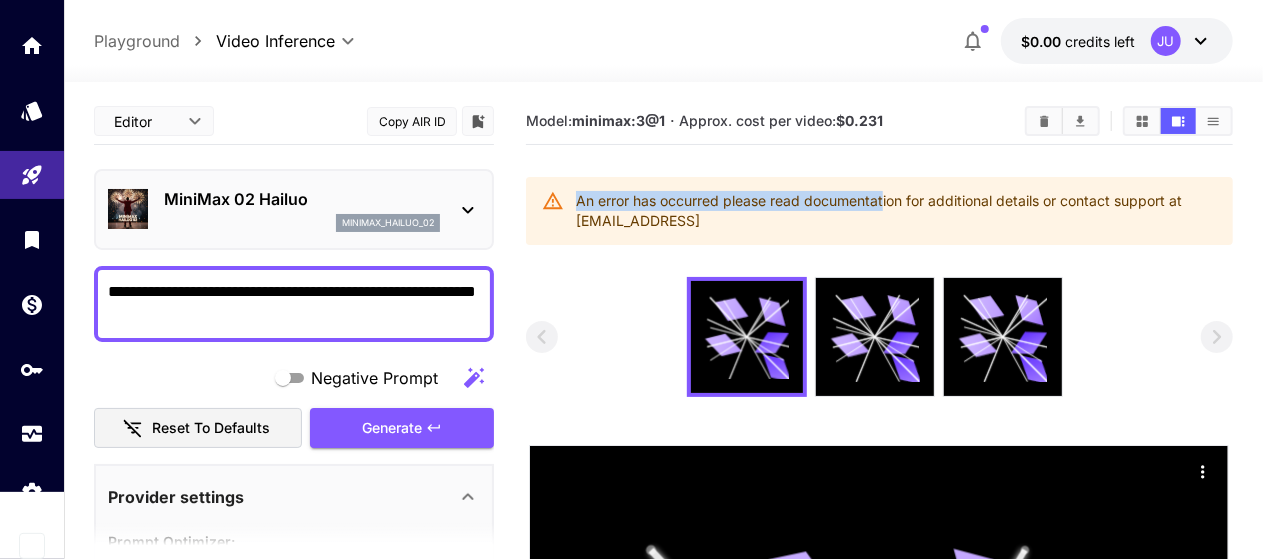 drag, startPoint x: 580, startPoint y: 199, endPoint x: 887, endPoint y: 201, distance: 307.0065 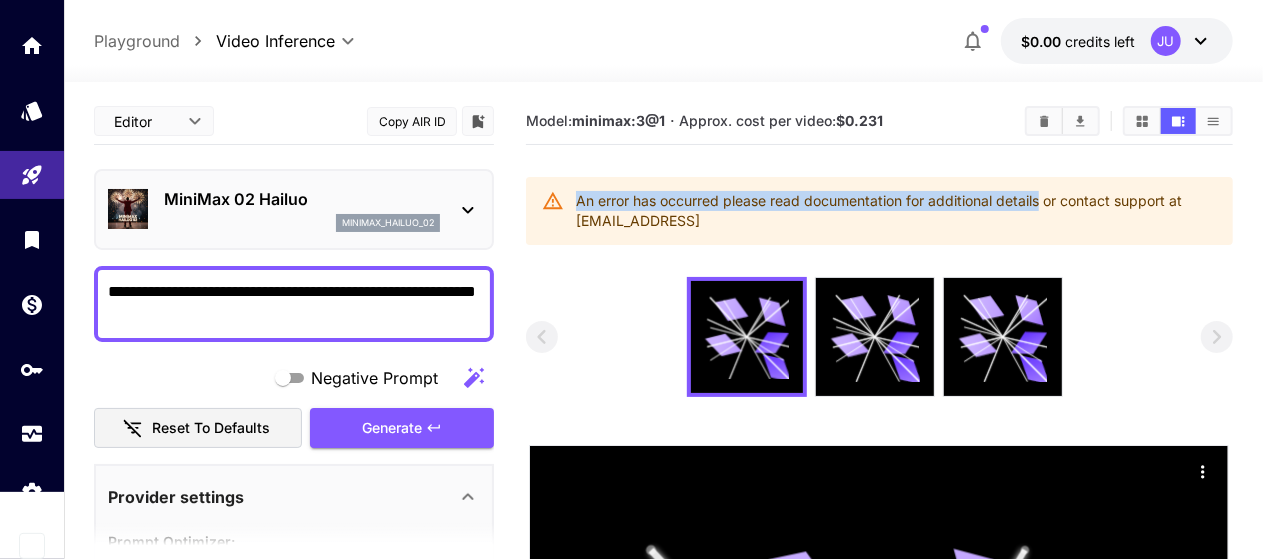 drag, startPoint x: 1041, startPoint y: 198, endPoint x: 542, endPoint y: 182, distance: 499.25644 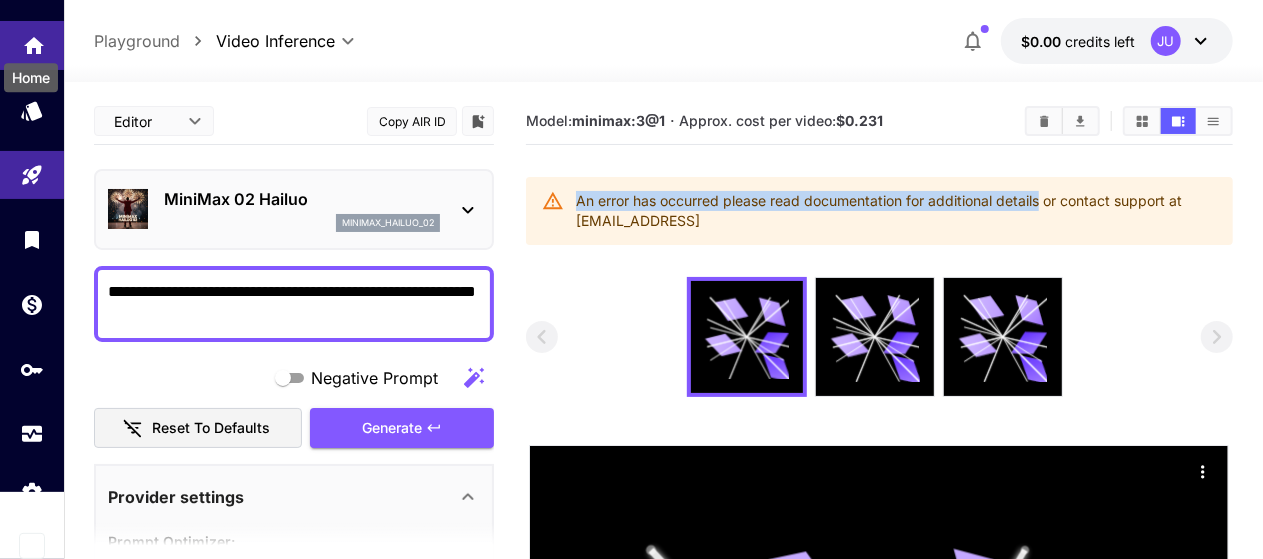 click 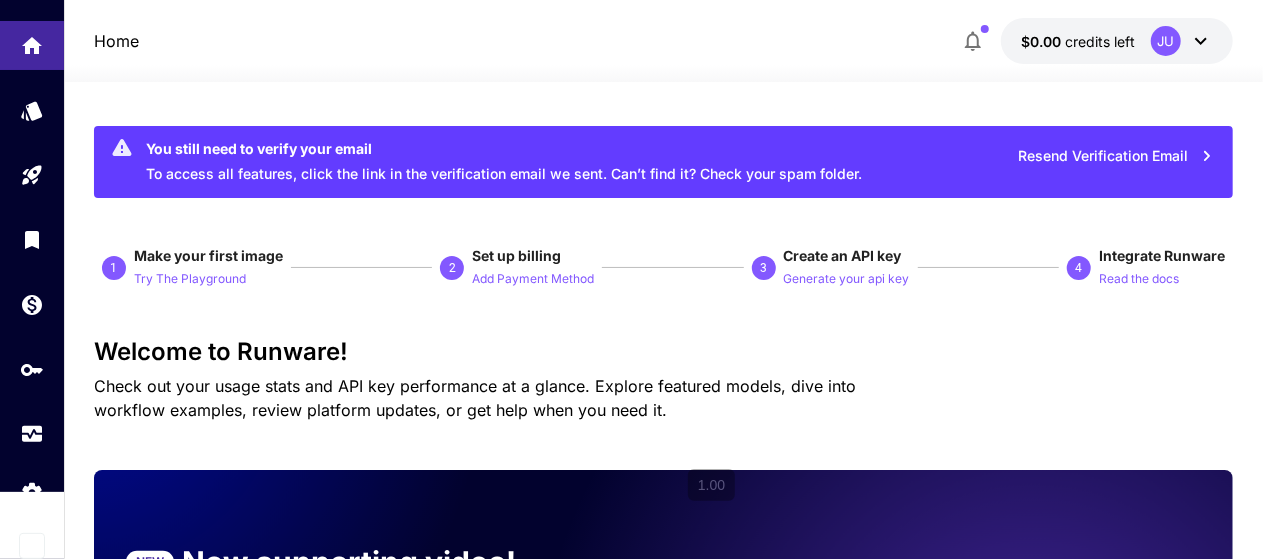 scroll, scrollTop: 16, scrollLeft: 0, axis: vertical 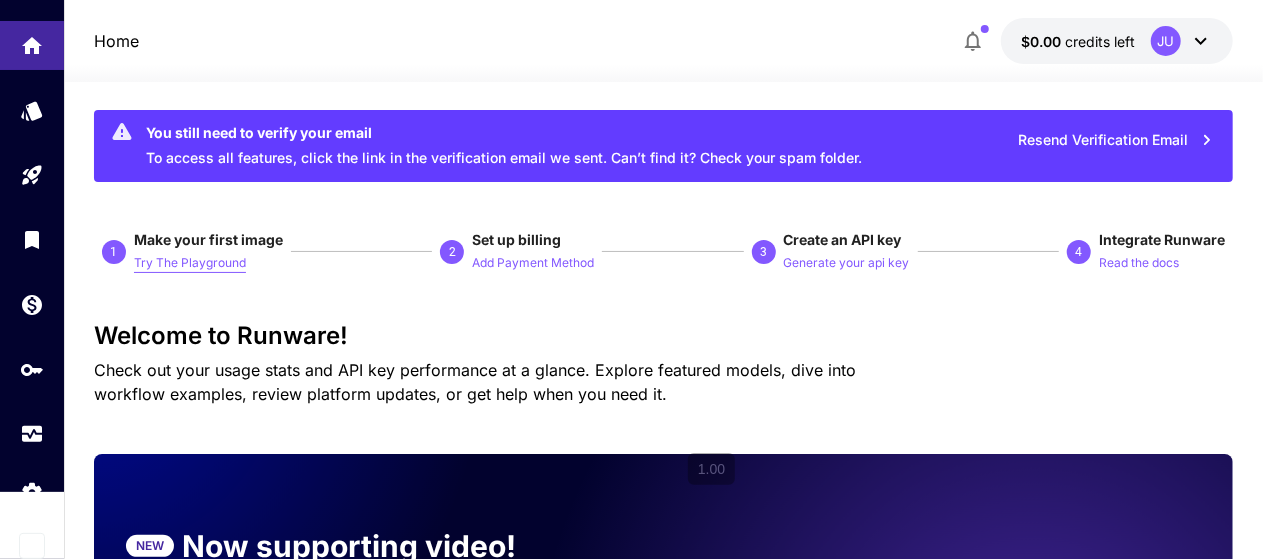 click on "Try The Playground" at bounding box center (190, 263) 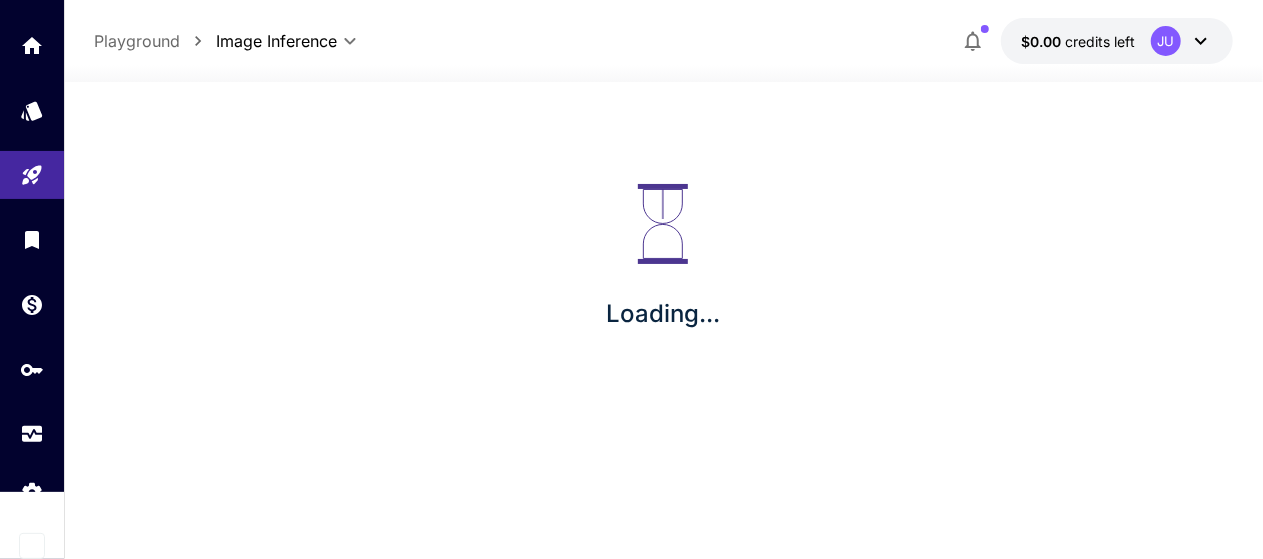 scroll, scrollTop: 0, scrollLeft: 0, axis: both 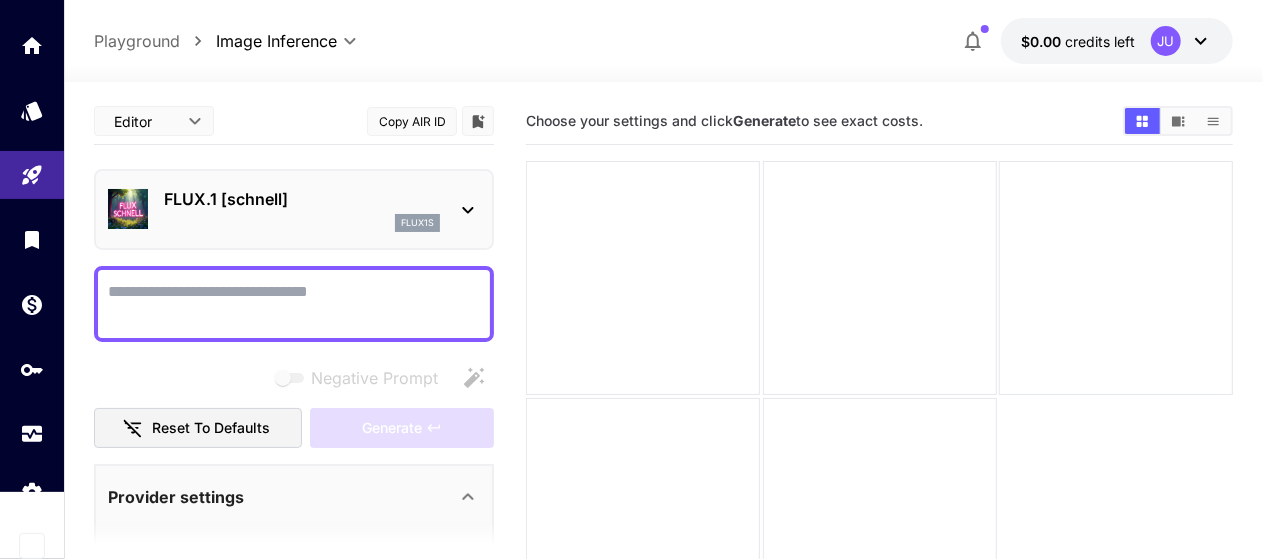 click 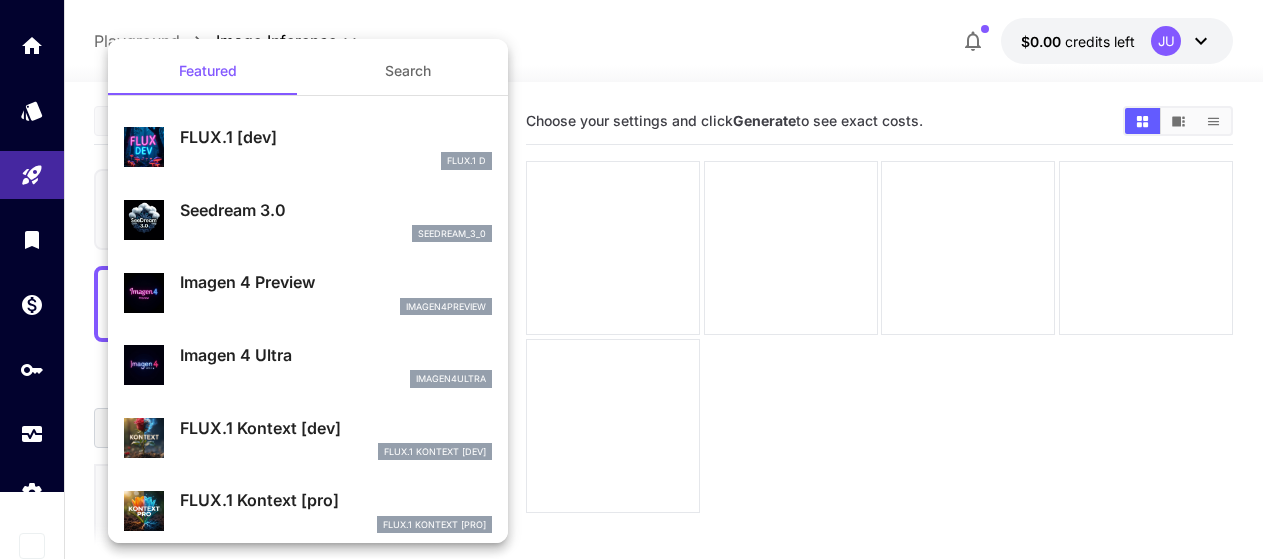 click at bounding box center (640, 279) 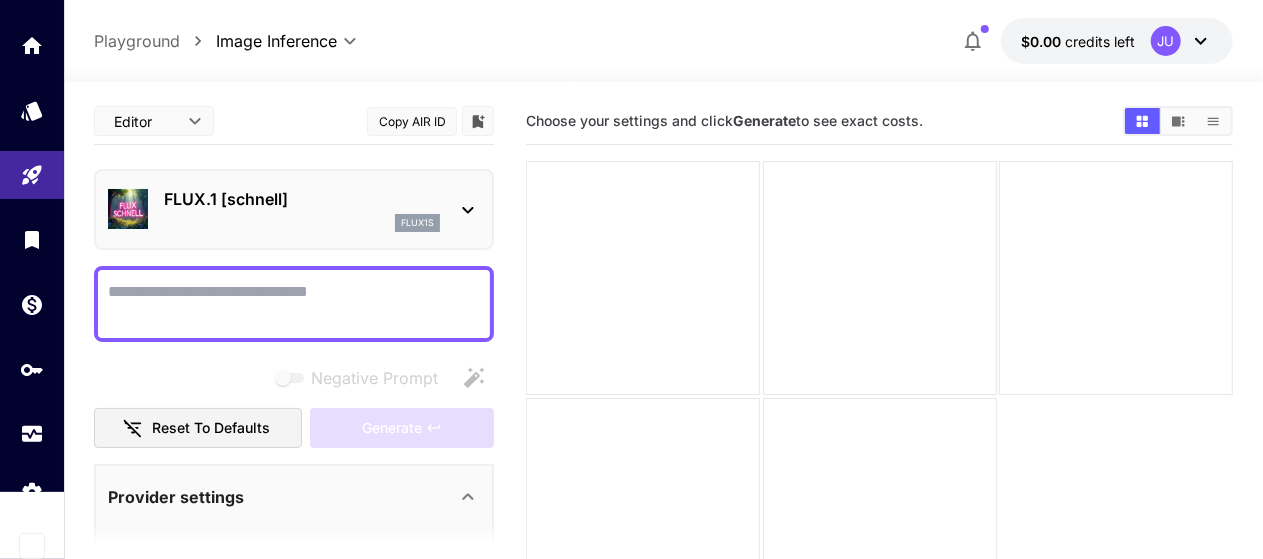click on "Negative Prompt" at bounding box center (294, 304) 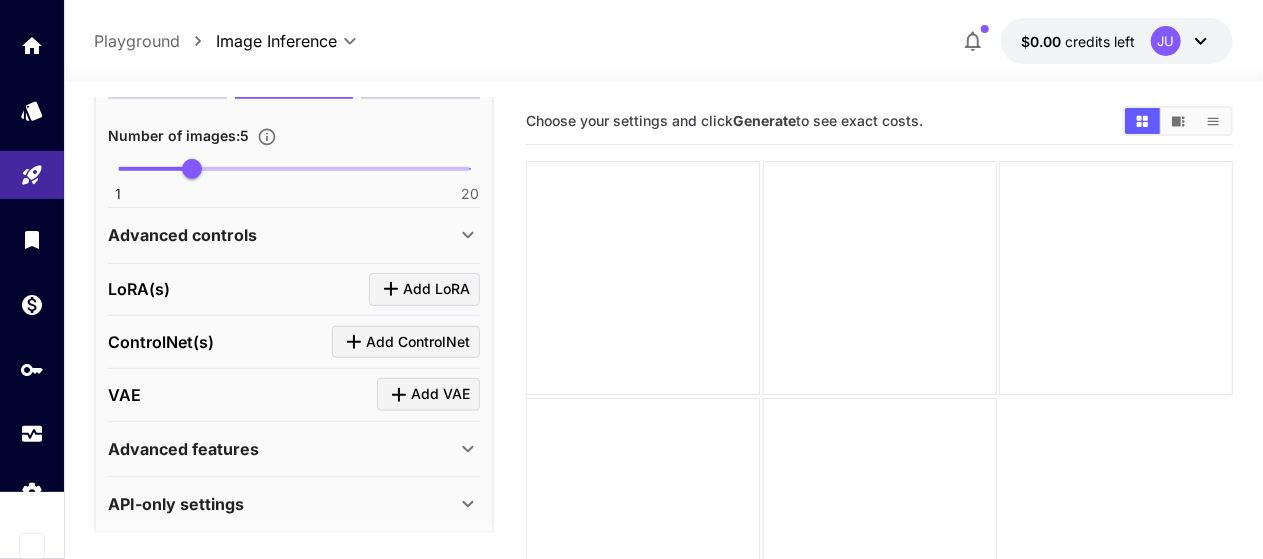 scroll, scrollTop: 719, scrollLeft: 0, axis: vertical 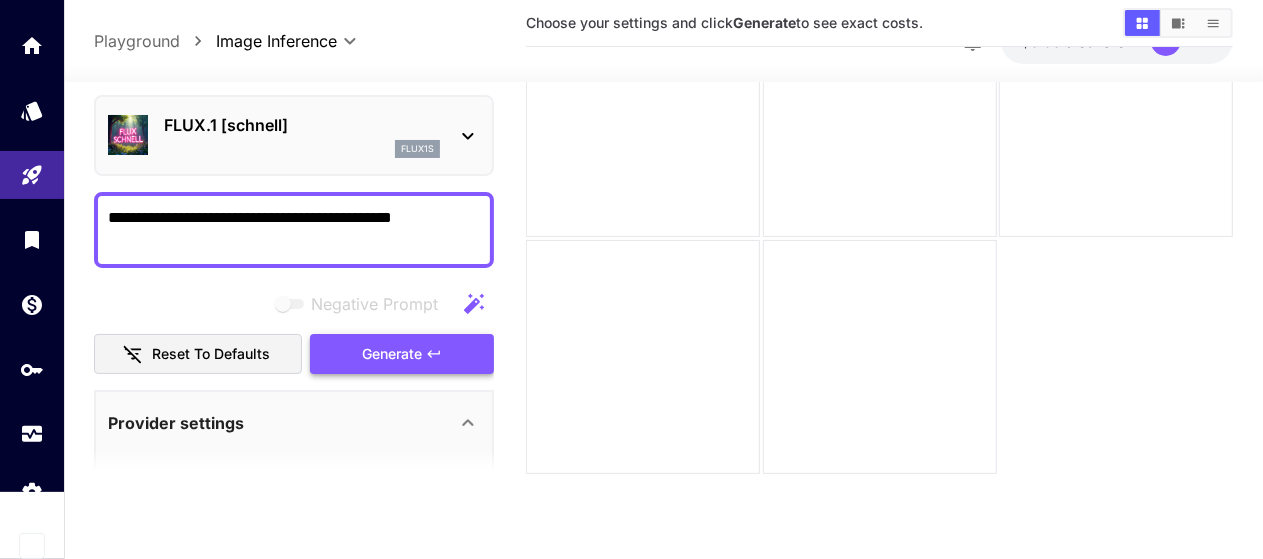 type on "**********" 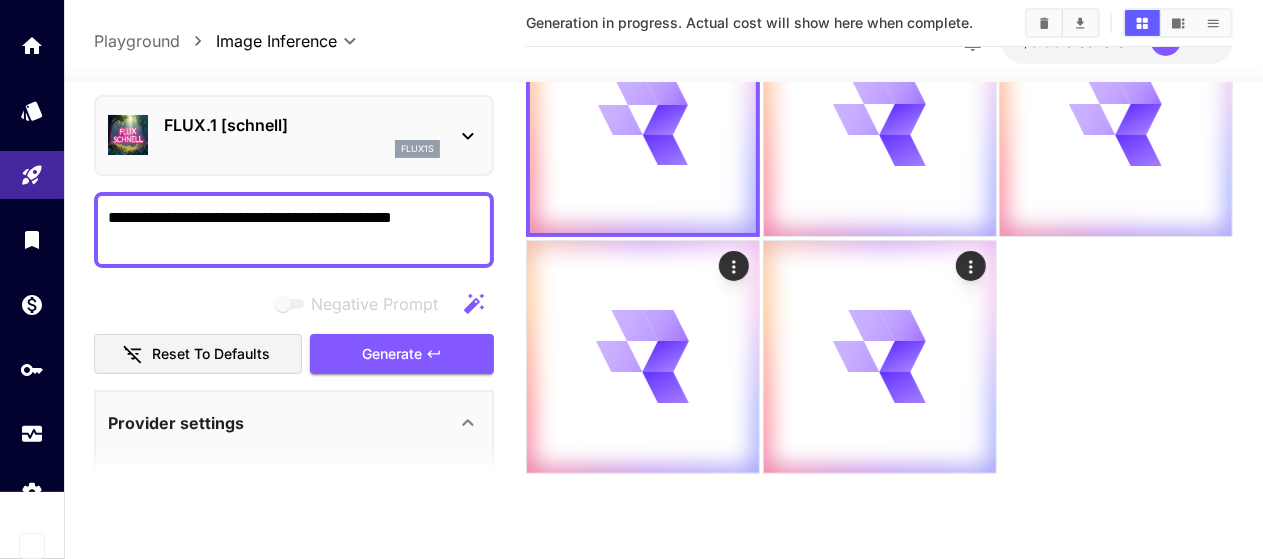 scroll, scrollTop: 0, scrollLeft: 0, axis: both 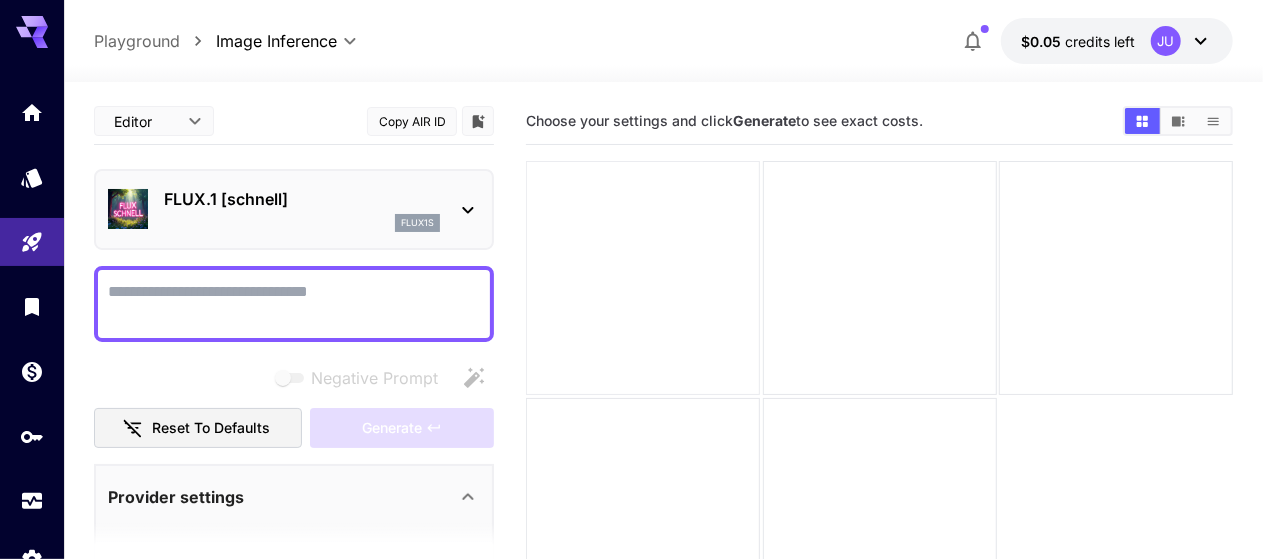 click at bounding box center (643, 278) 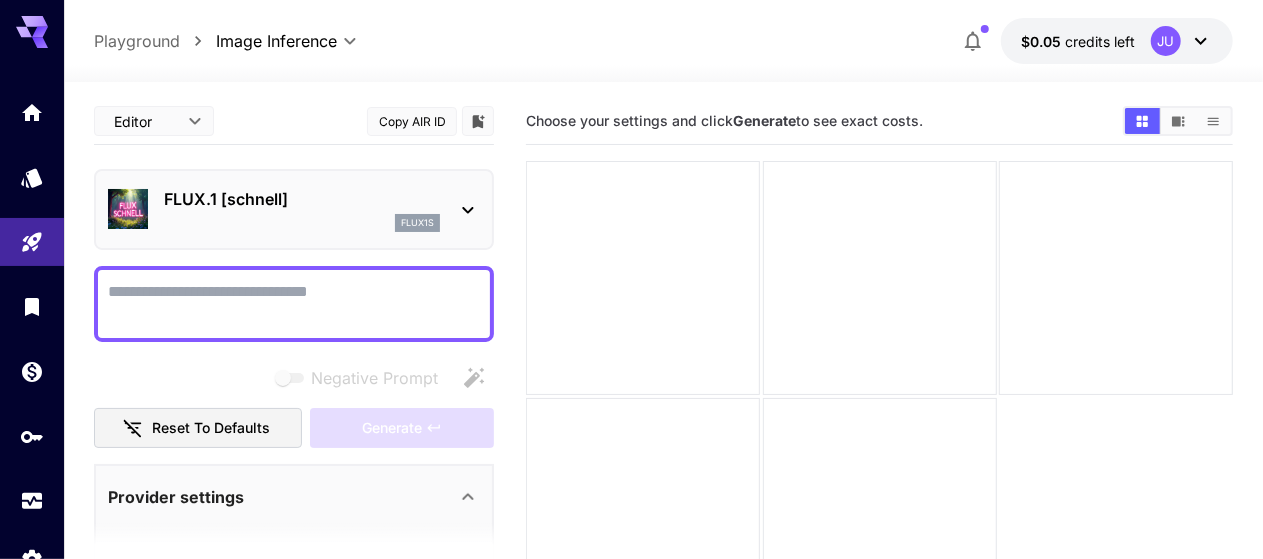 click on "Negative Prompt" at bounding box center (294, 304) 